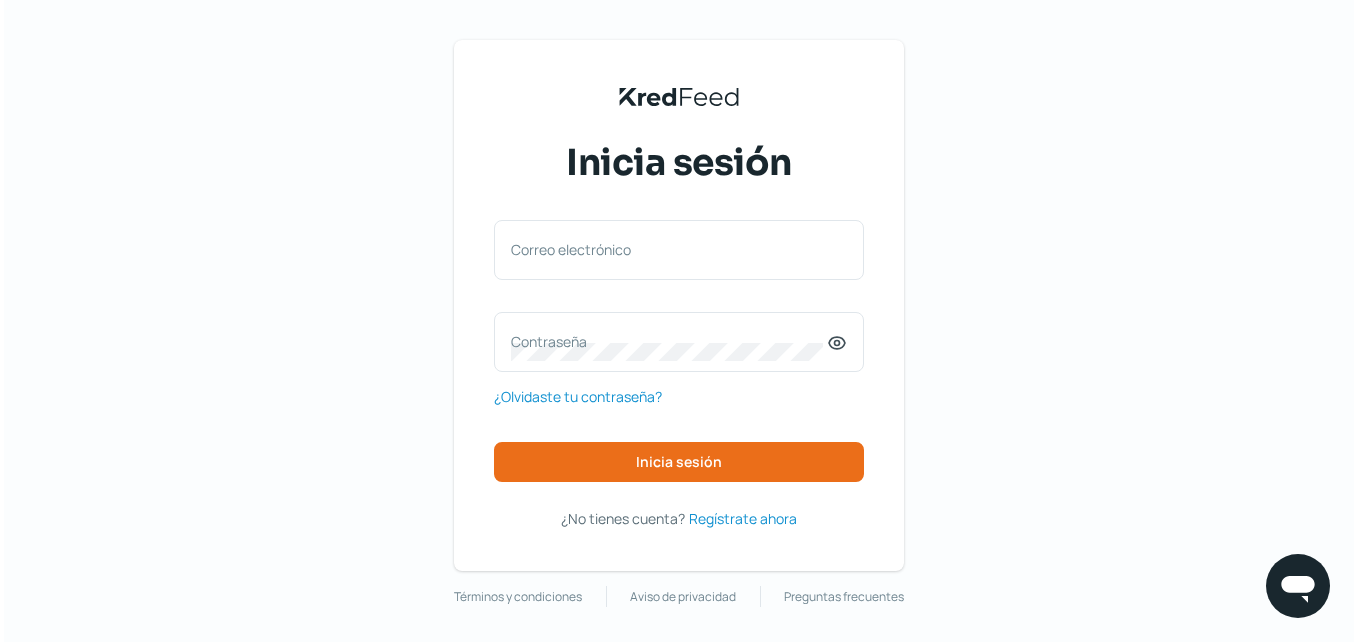 scroll, scrollTop: 0, scrollLeft: 0, axis: both 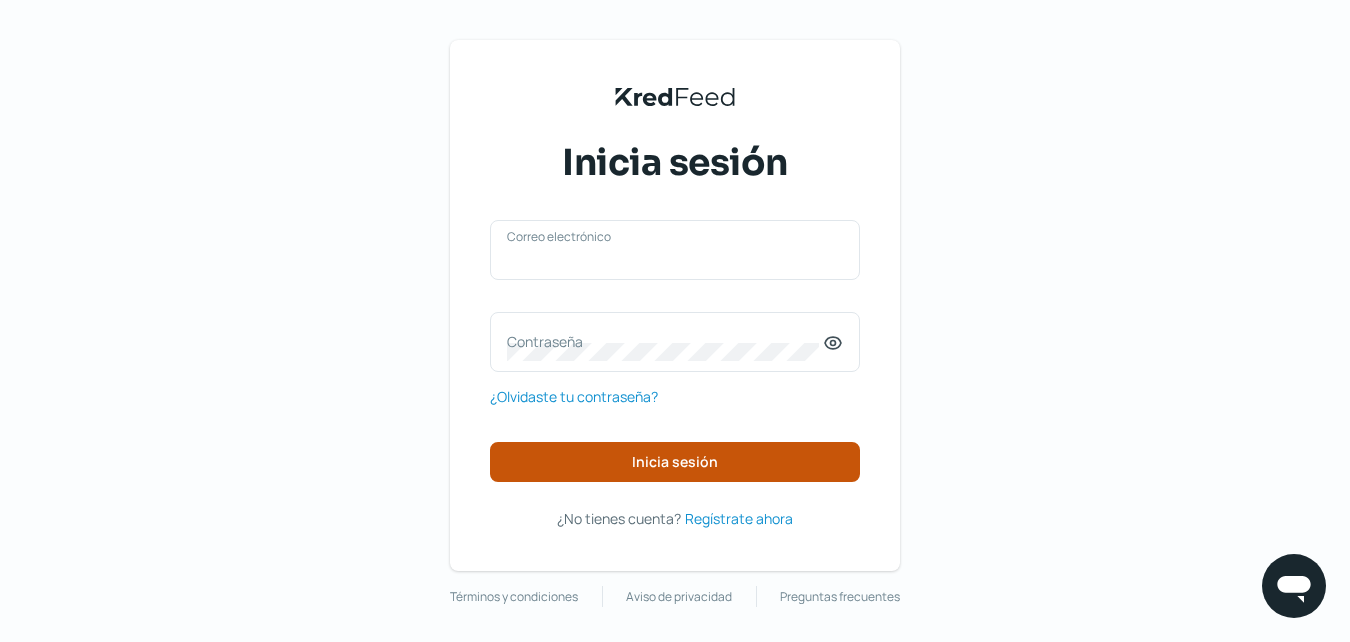 type on "[PERSON_NAME][EMAIL_ADDRESS][DOMAIN_NAME]" 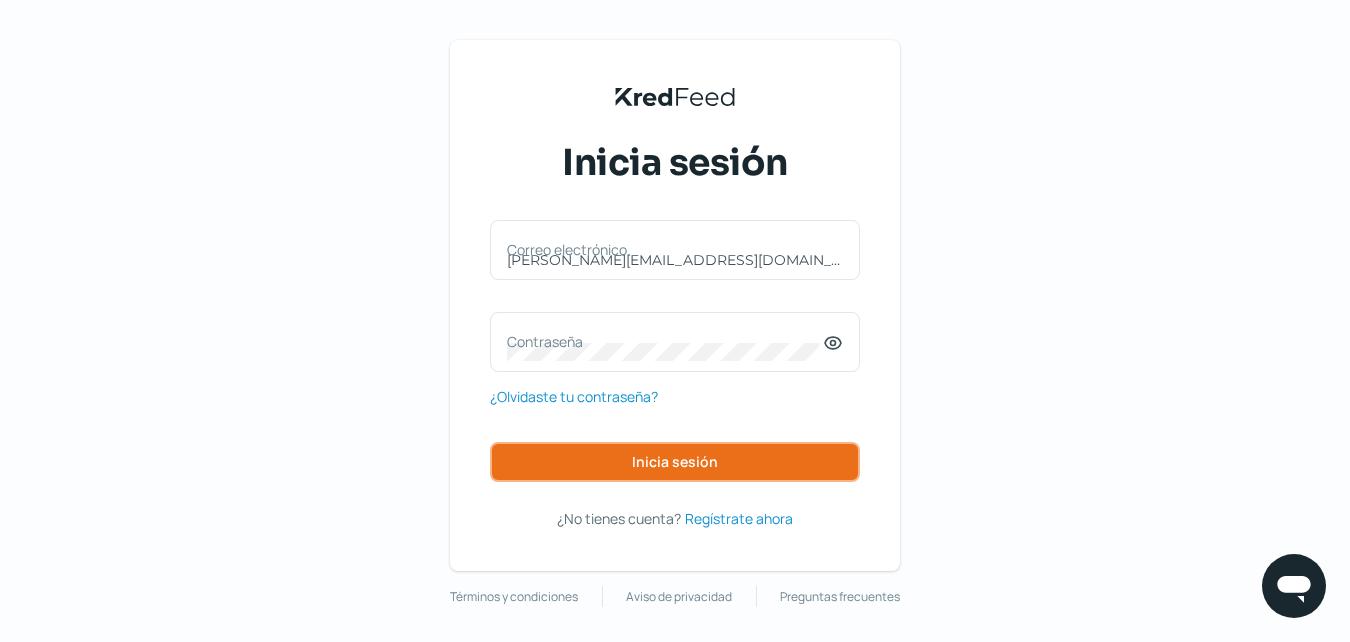 click on "Inicia sesión" at bounding box center [675, 462] 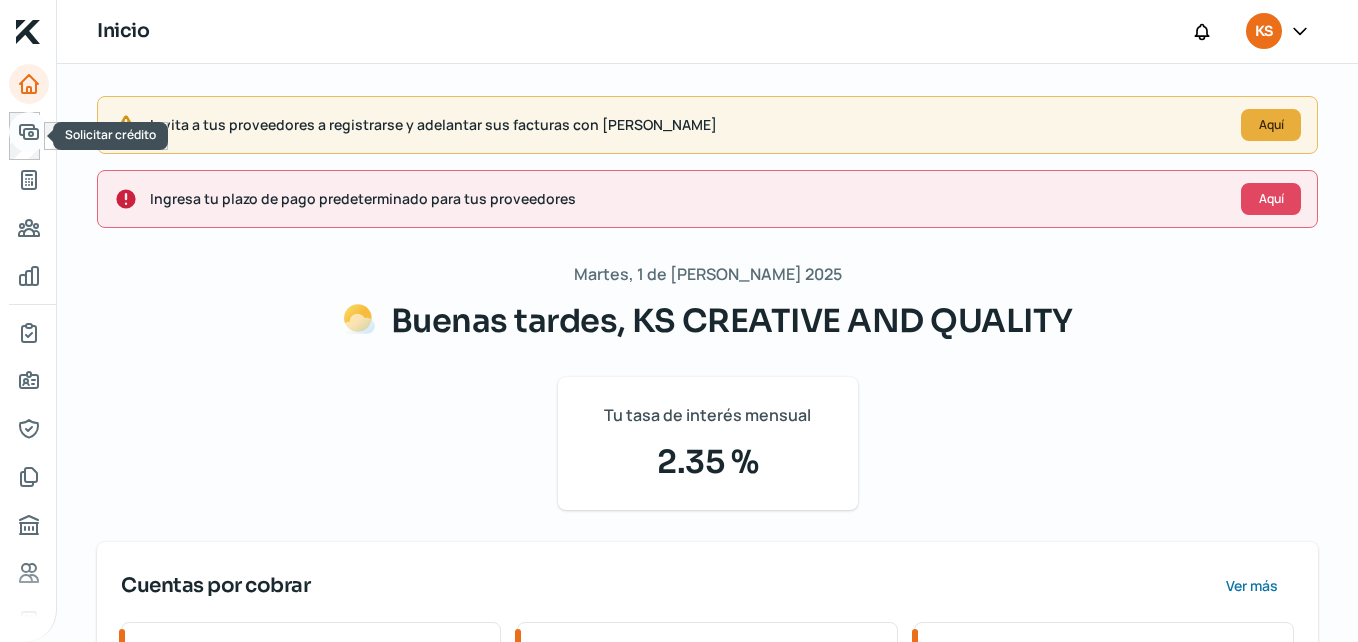 click at bounding box center (29, 132) 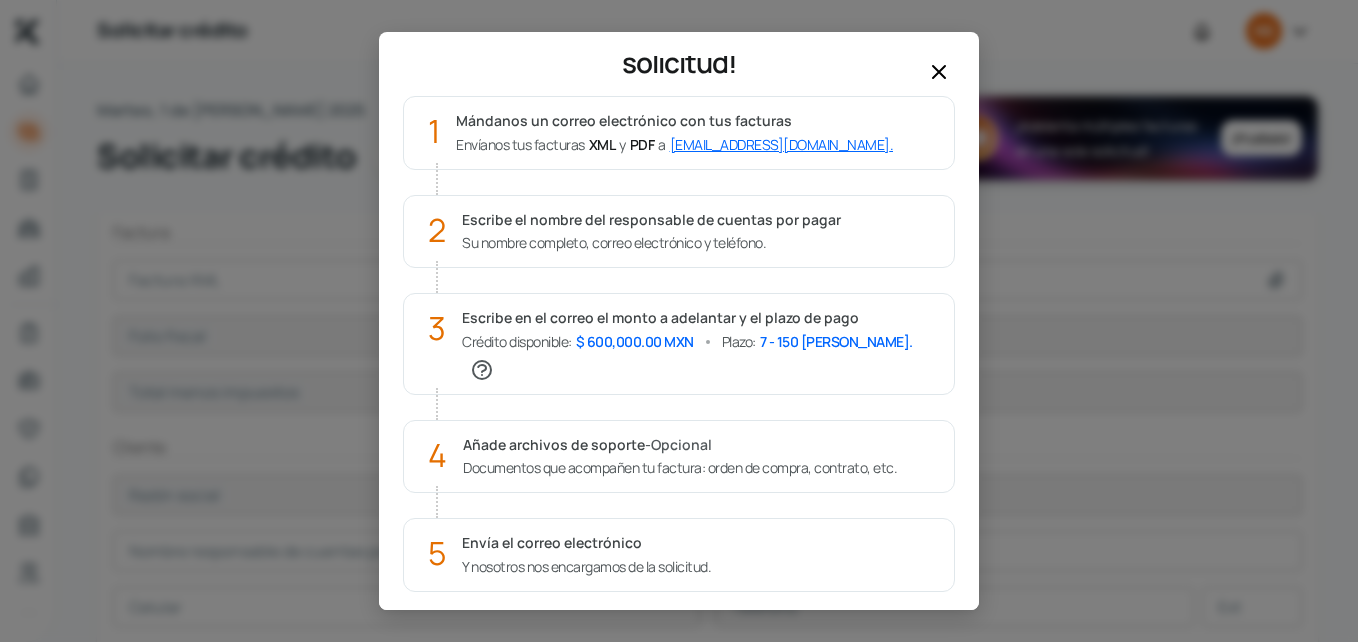scroll, scrollTop: 187, scrollLeft: 0, axis: vertical 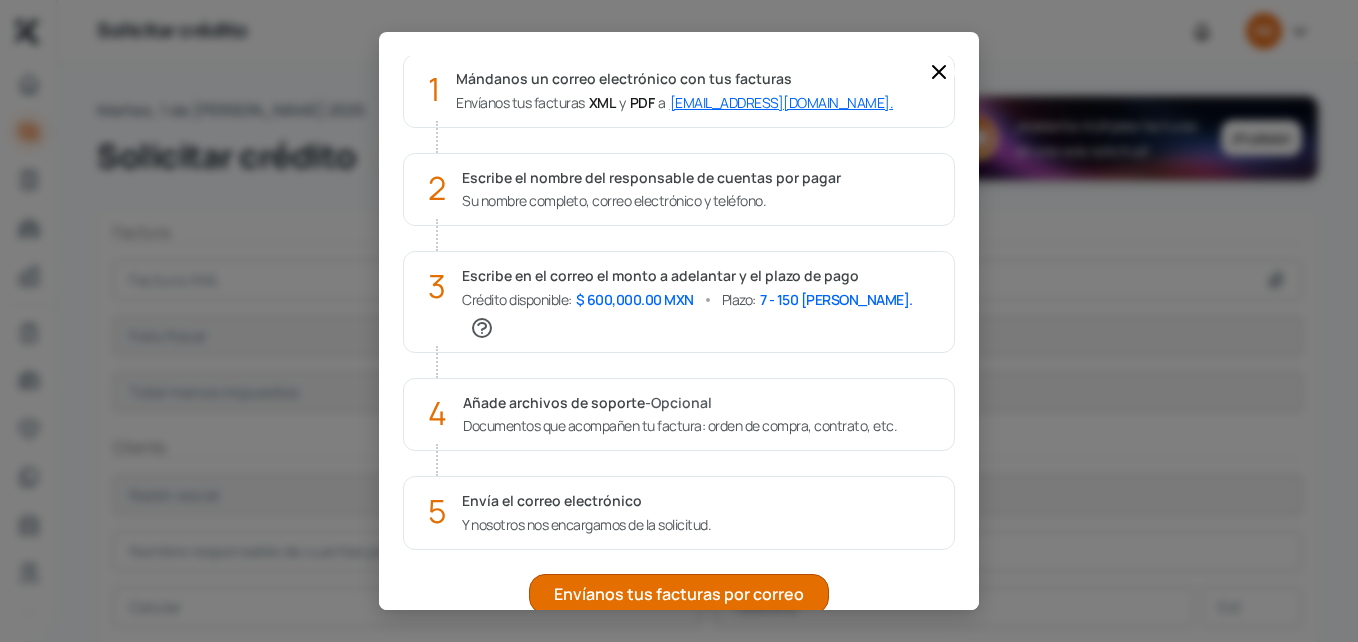 click 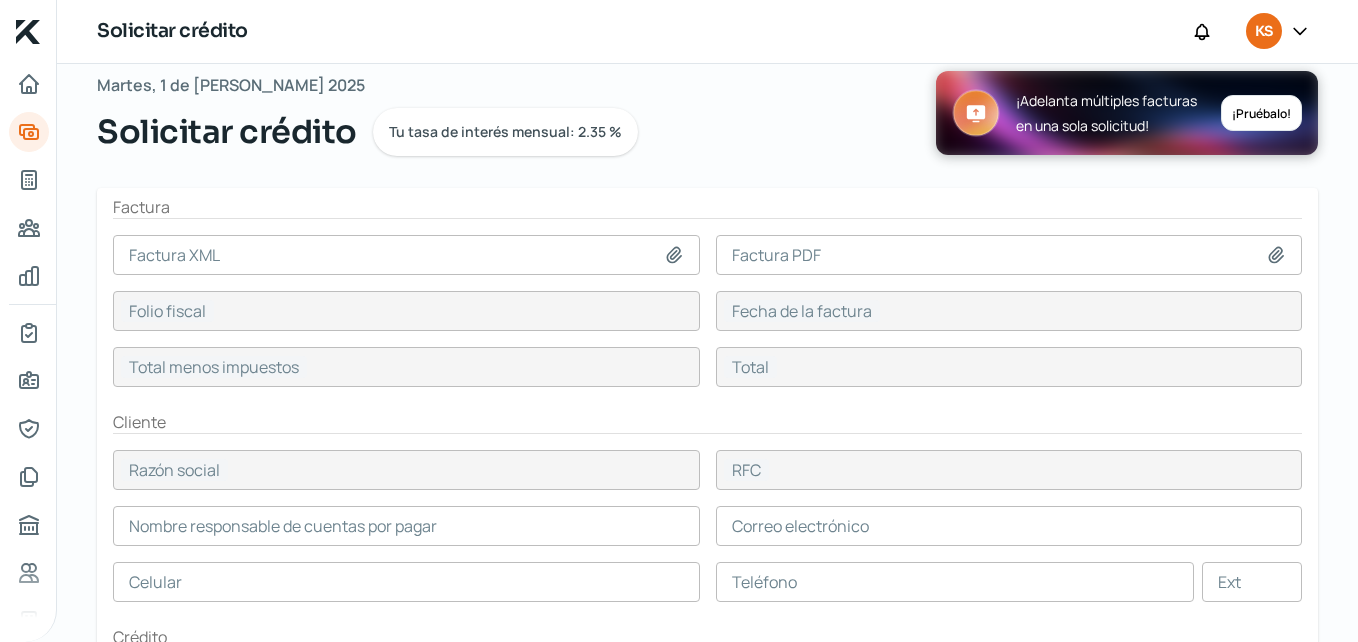 scroll, scrollTop: 0, scrollLeft: 0, axis: both 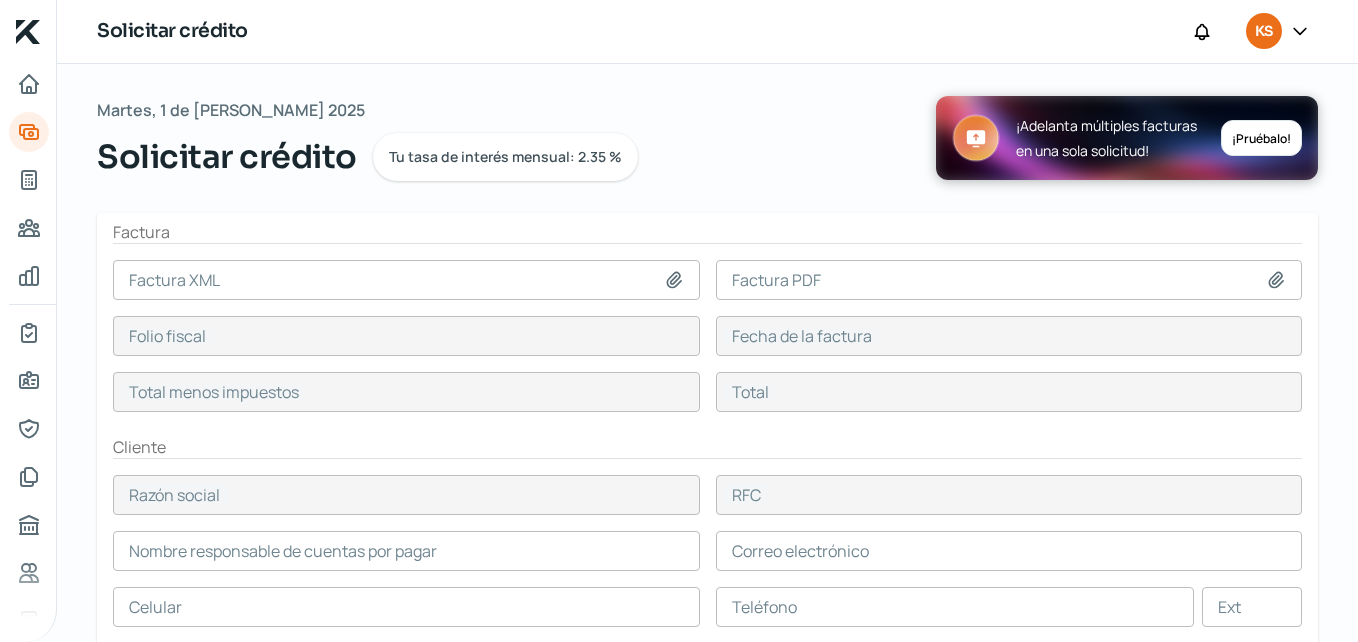 click at bounding box center (406, 280) 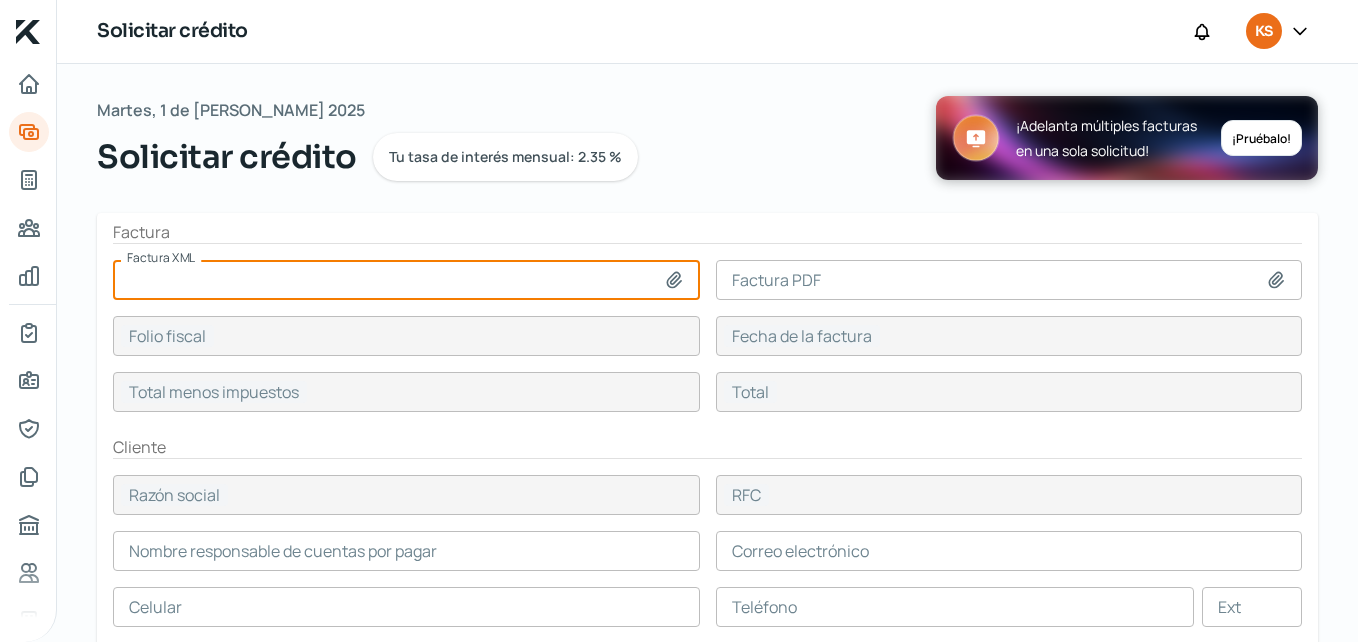 type on "C:\fakepath\FA0000004498.xml" 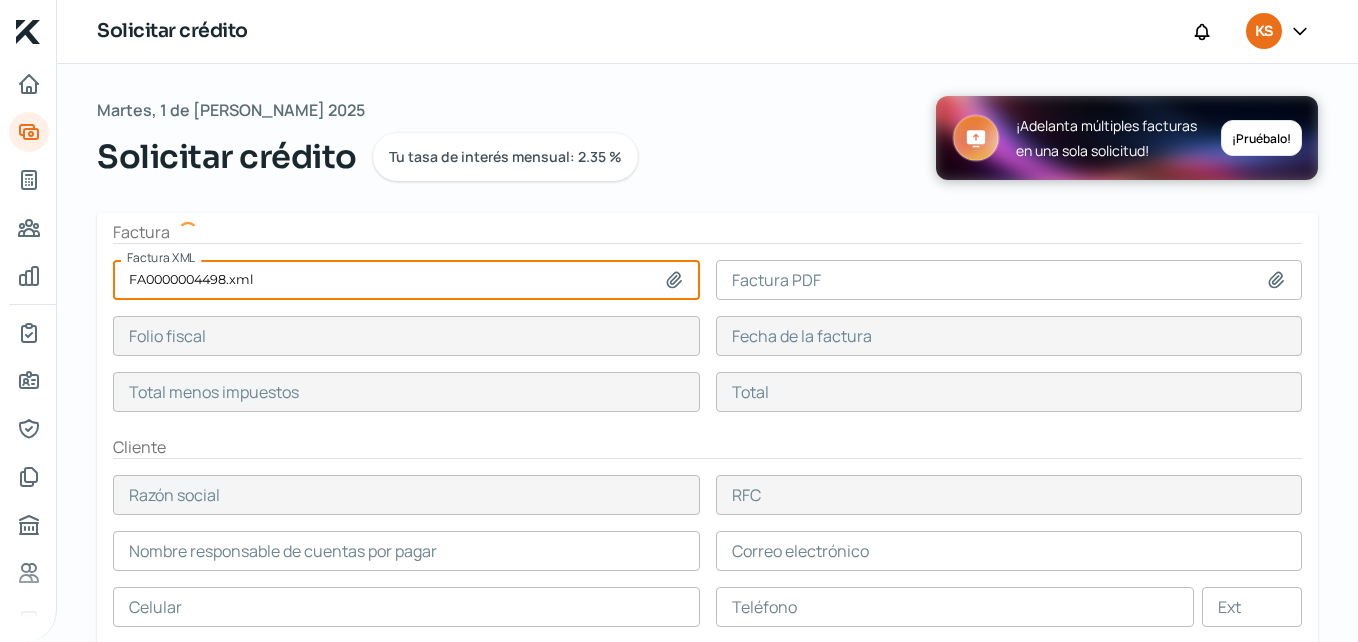 type on "4A1A4768-1EA1-4EE3-A31E-E1C99501060F" 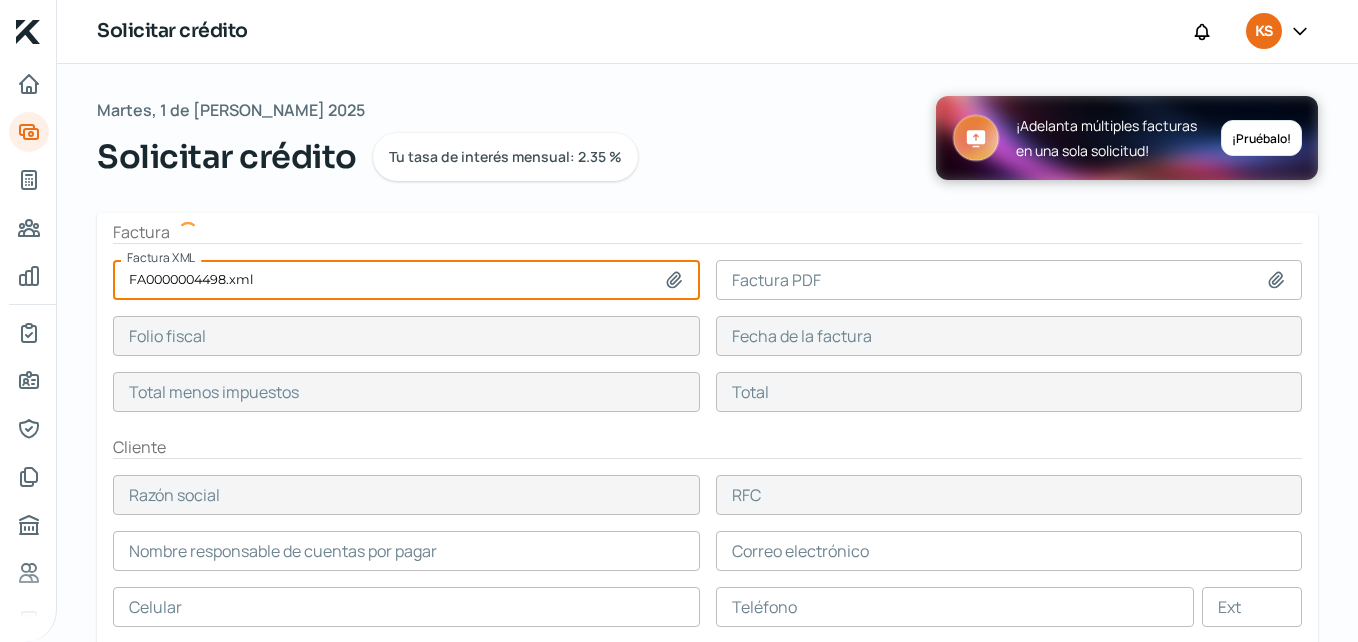 type on "[DATE]" 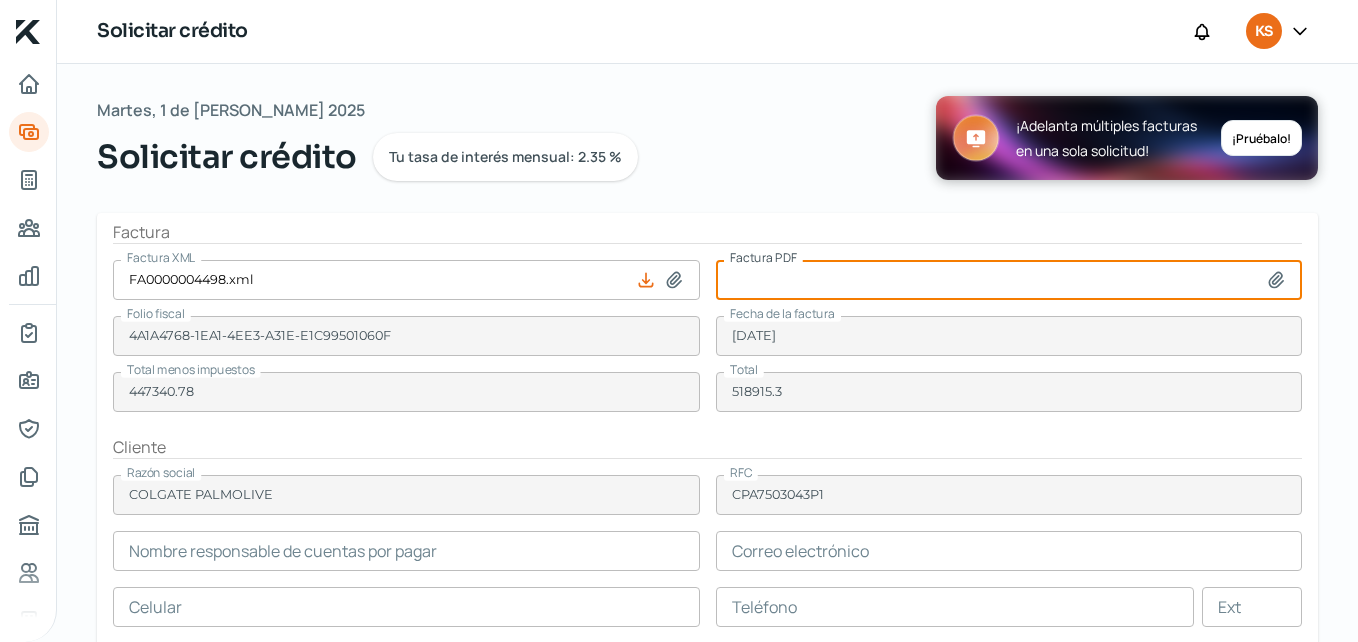 click at bounding box center [1009, 280] 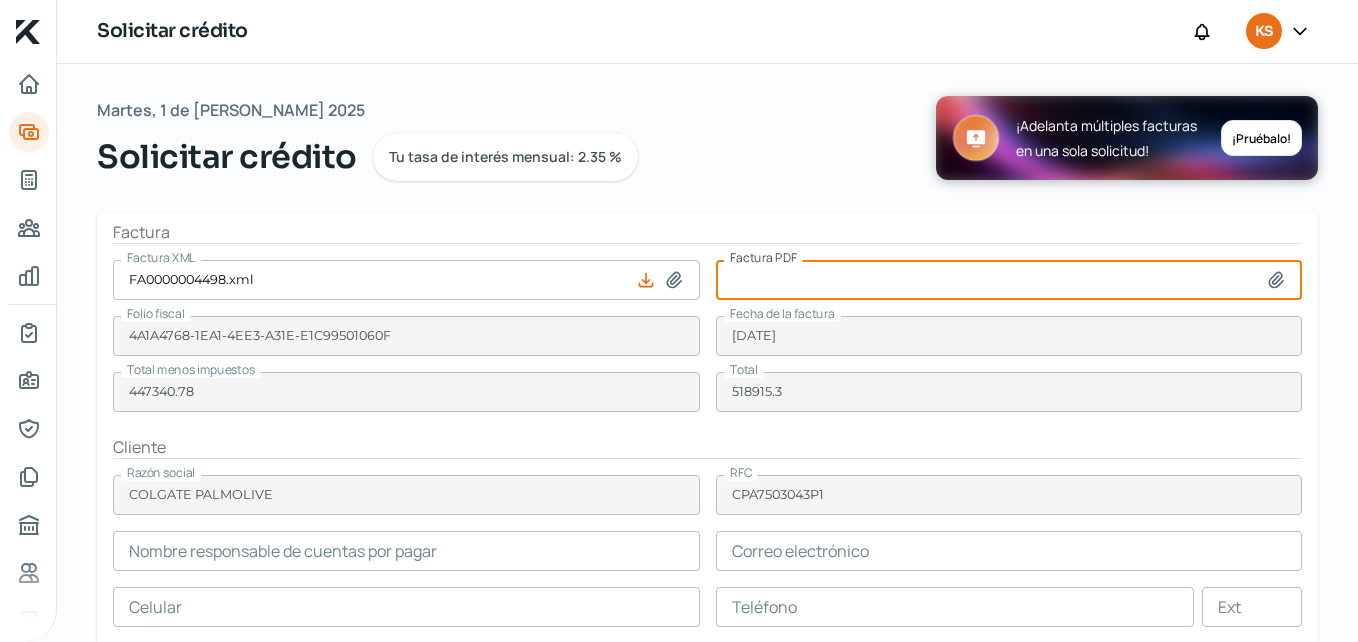 type on "C:\fakepath\FA0000004498.pdf" 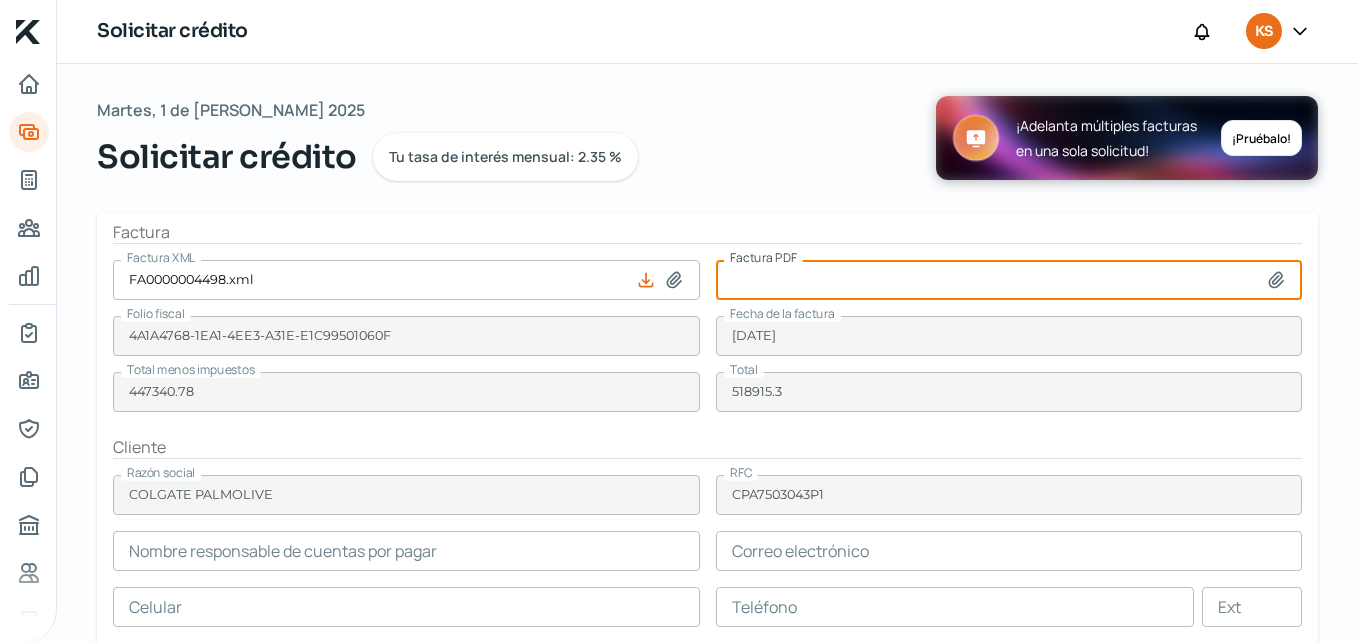 type on "FA0000004498.pdf" 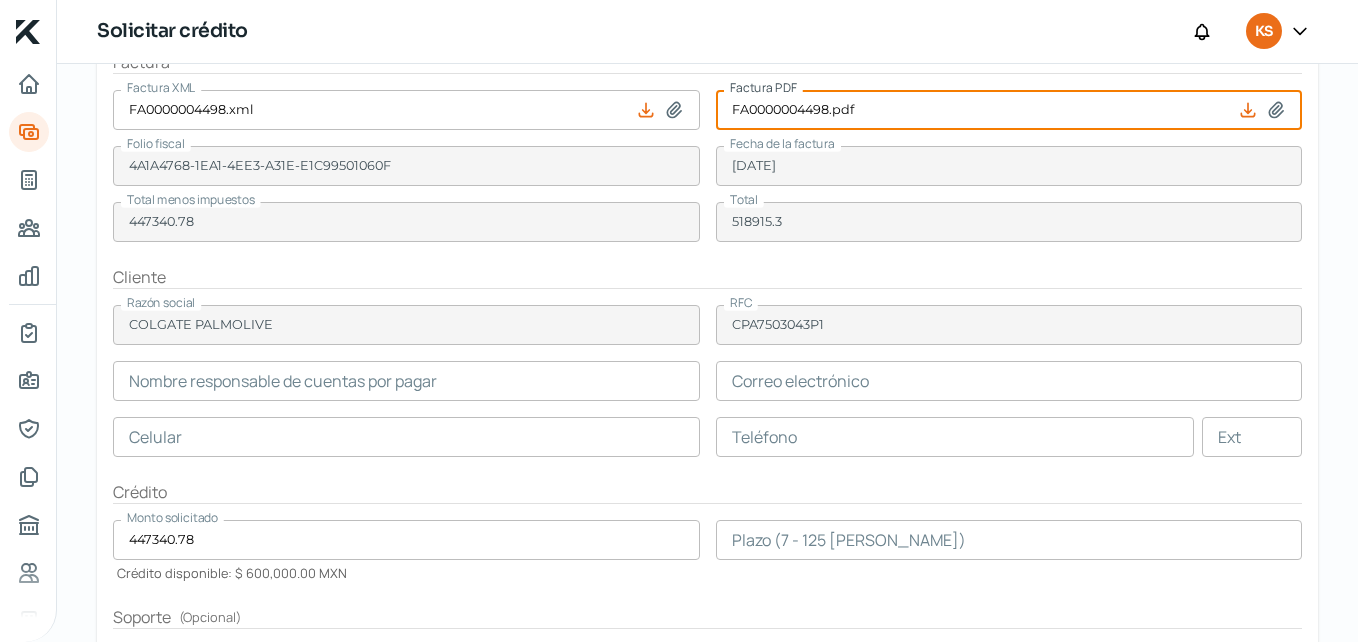 scroll, scrollTop: 200, scrollLeft: 0, axis: vertical 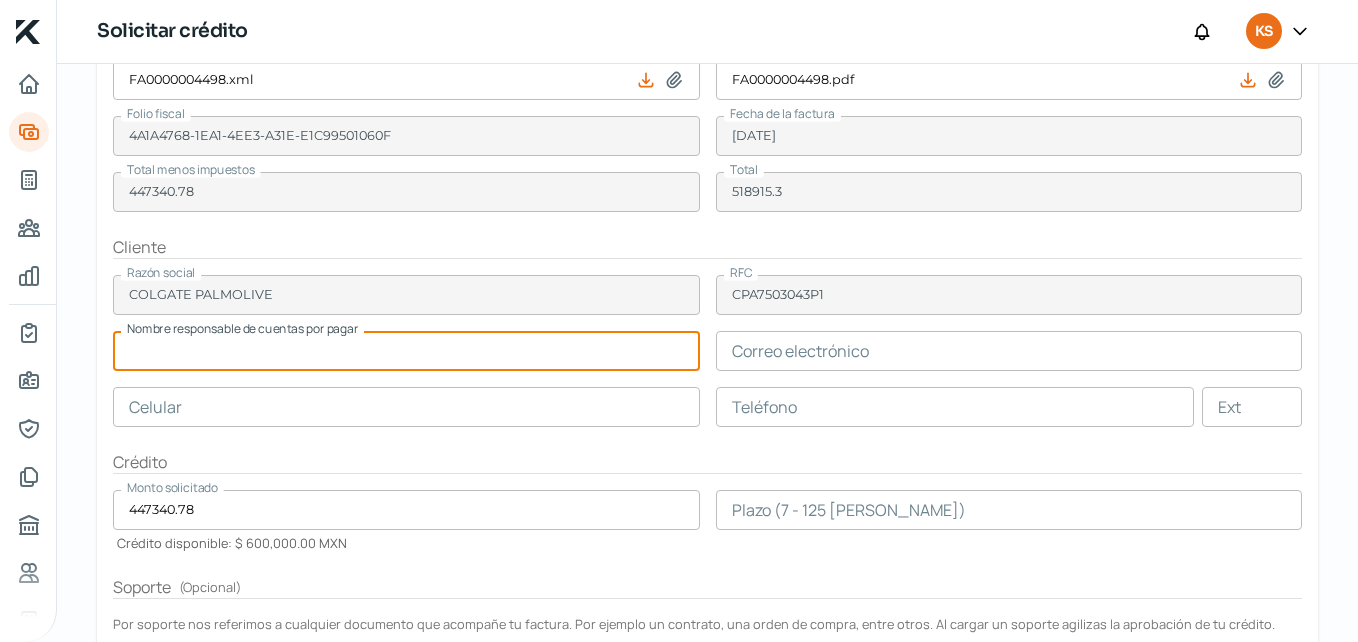 click at bounding box center [406, 351] 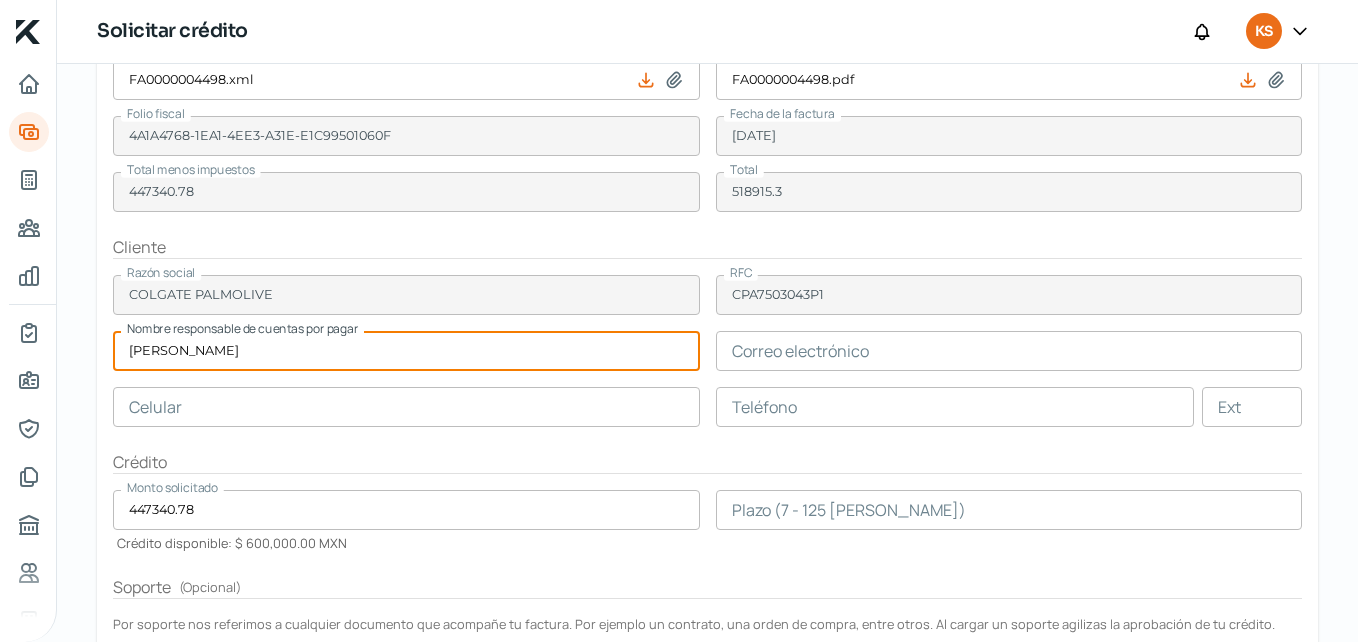 type on "[PERSON_NAME]" 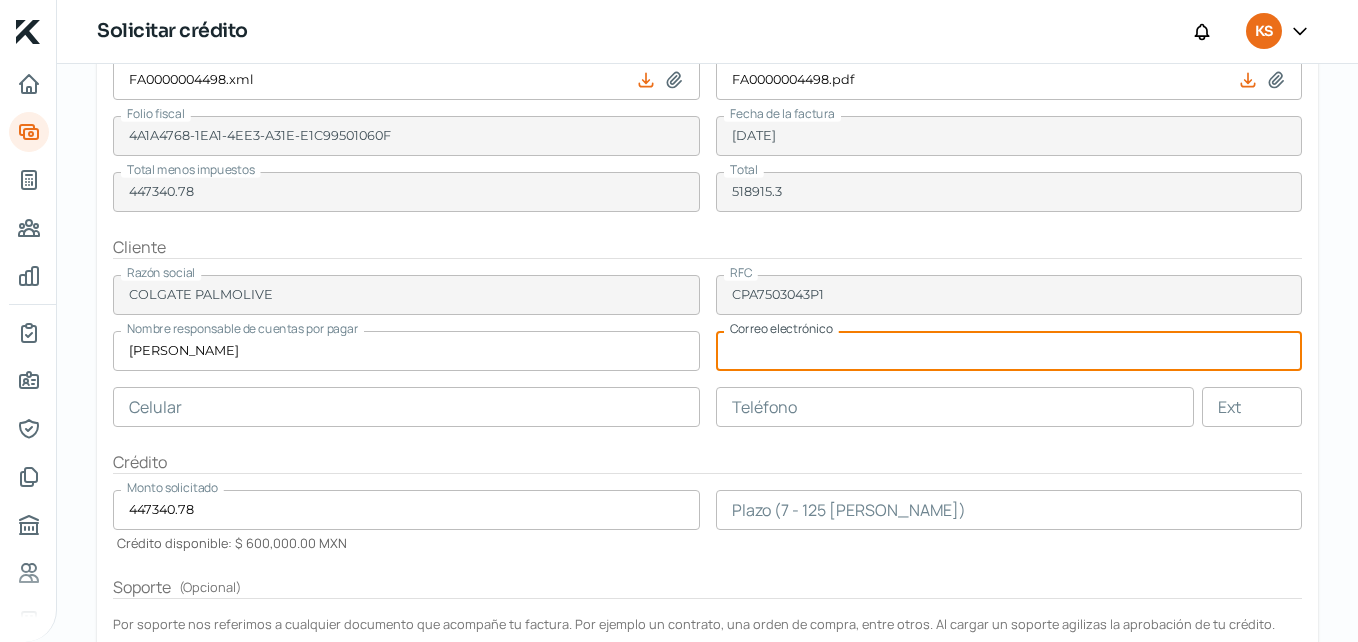 paste on "[EMAIL_ADDRESS][DOMAIN_NAME]" 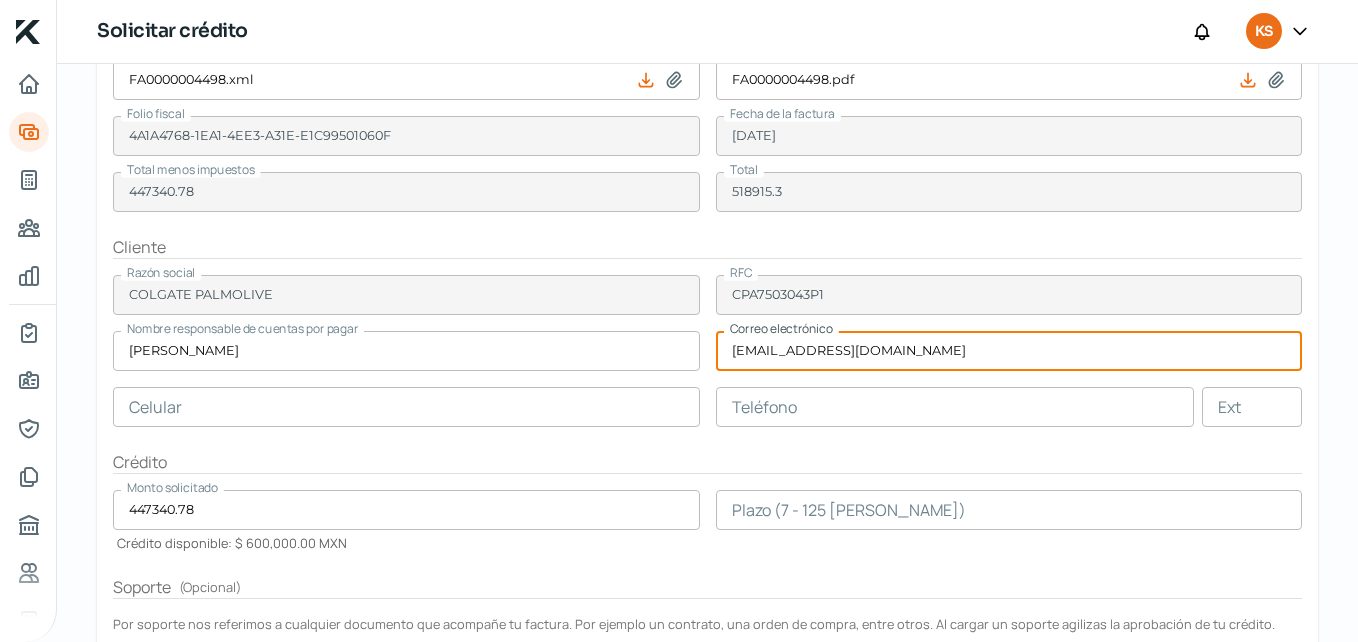type on "[EMAIL_ADDRESS][DOMAIN_NAME]" 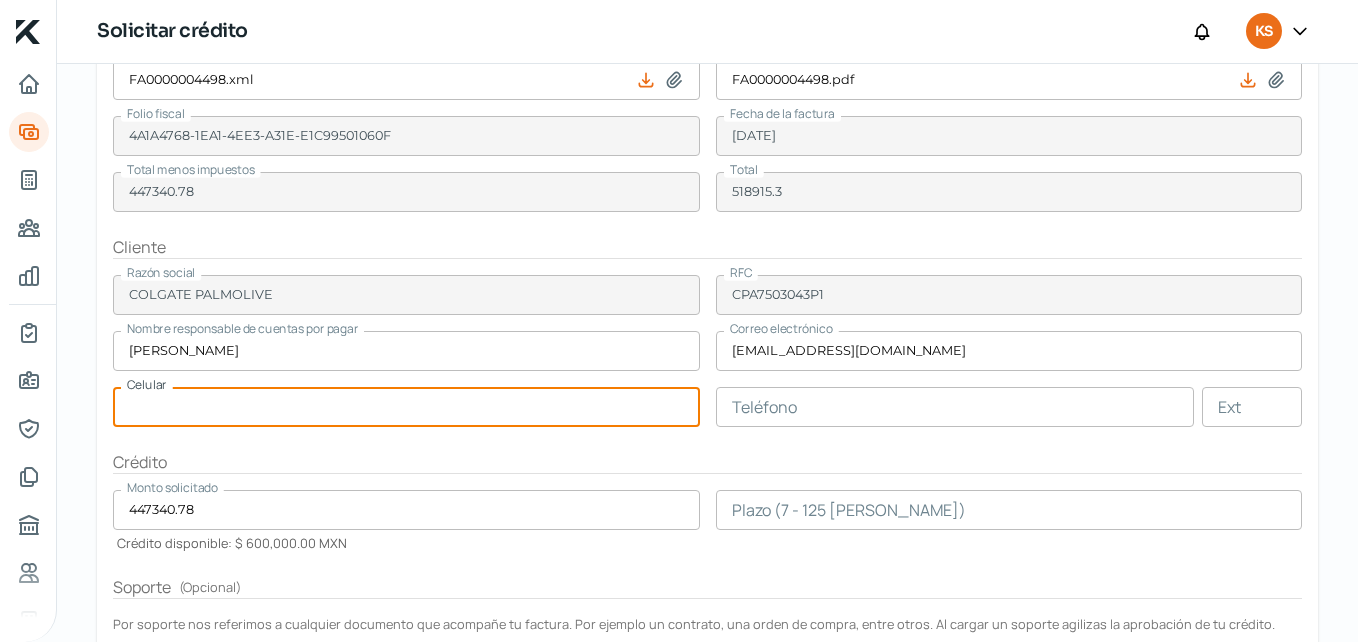 click at bounding box center (406, 407) 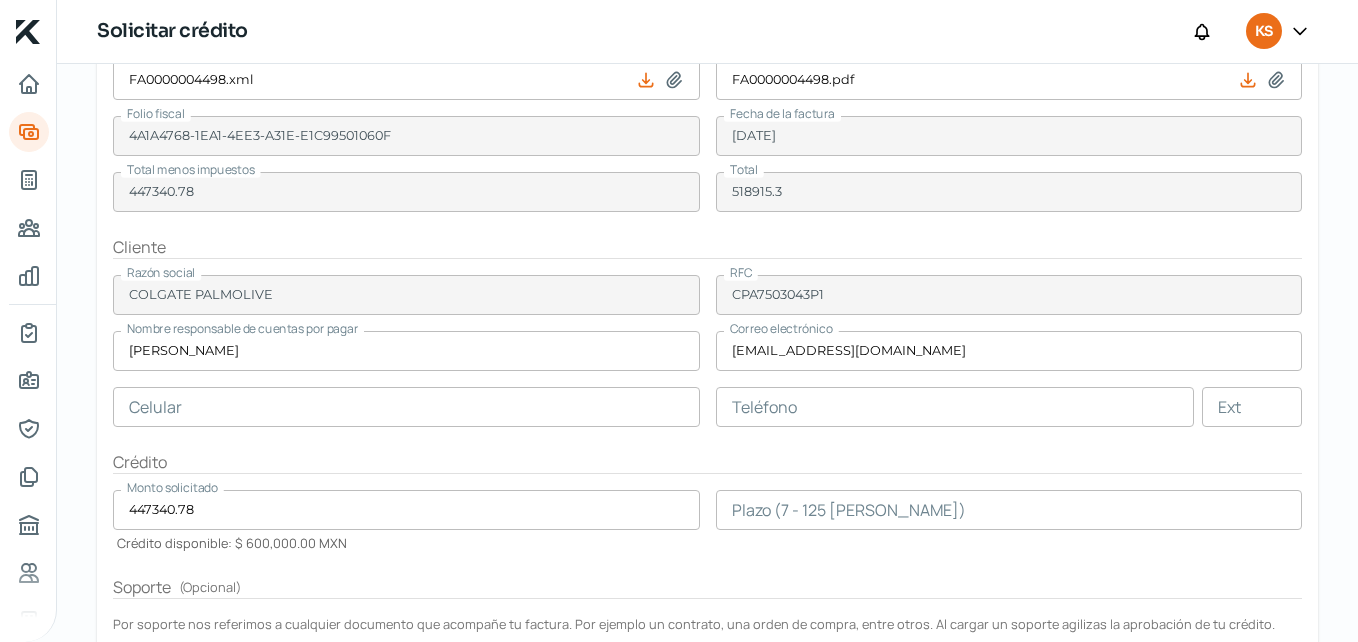 click at bounding box center (406, 407) 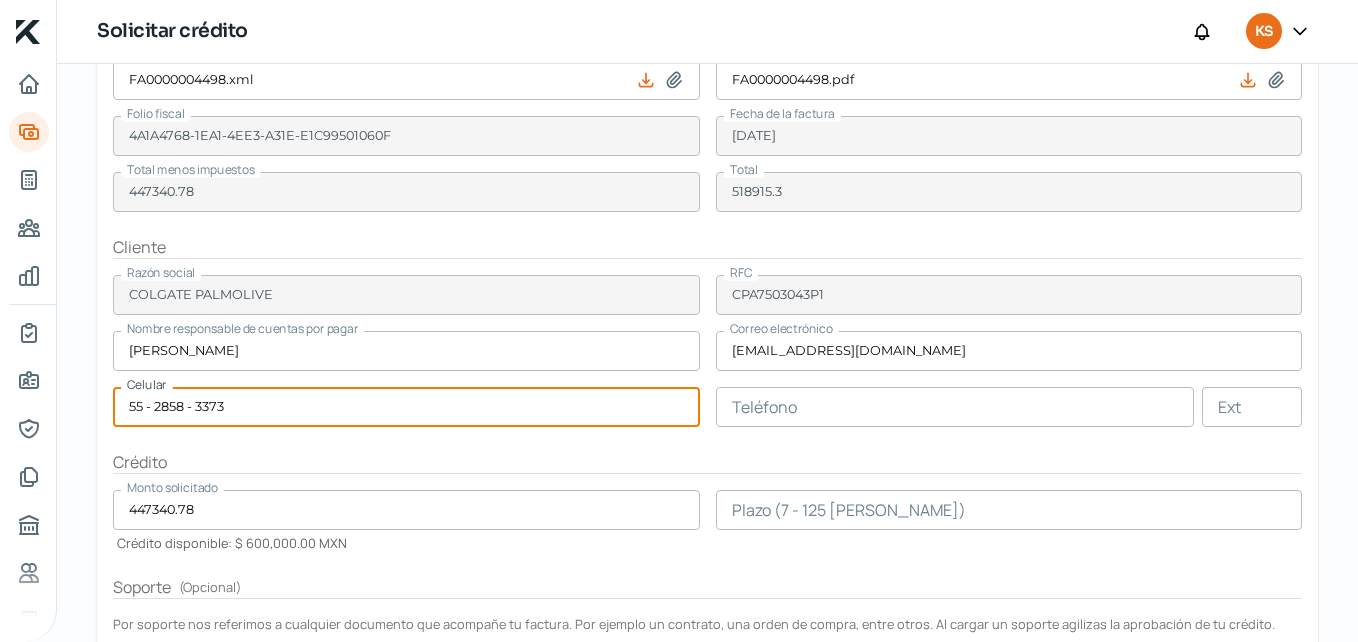 type on "55 - 2858 - 3373" 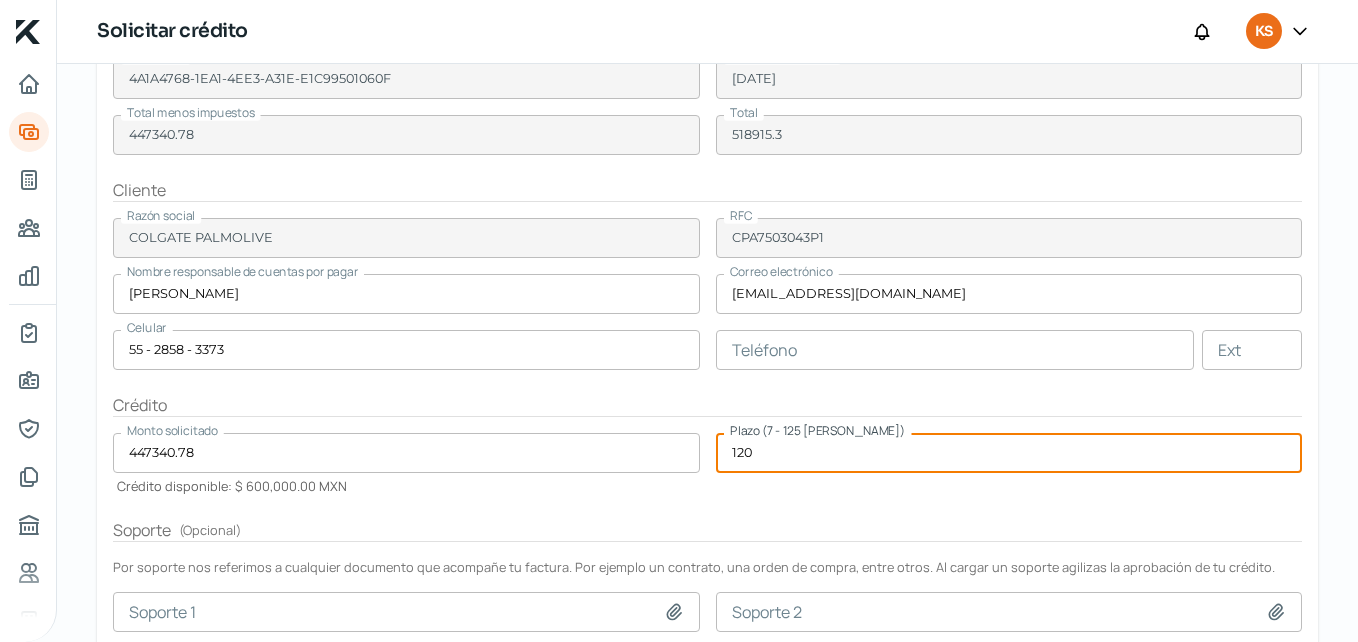 scroll, scrollTop: 400, scrollLeft: 0, axis: vertical 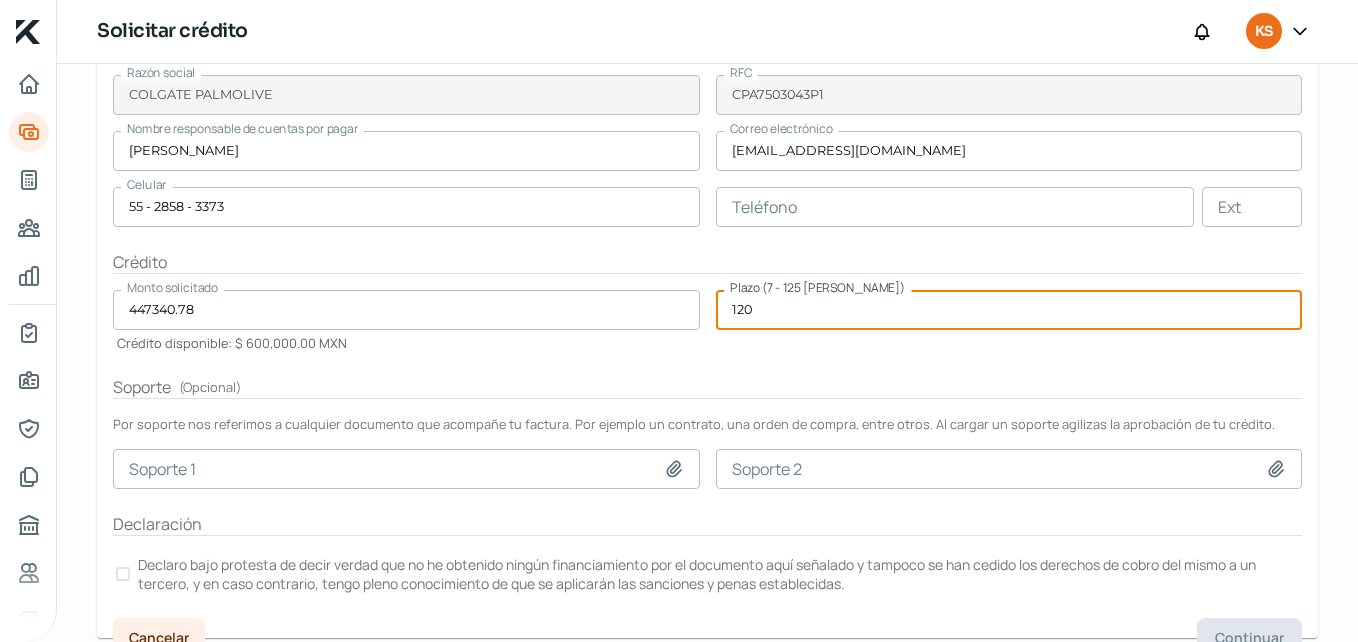 type on "120" 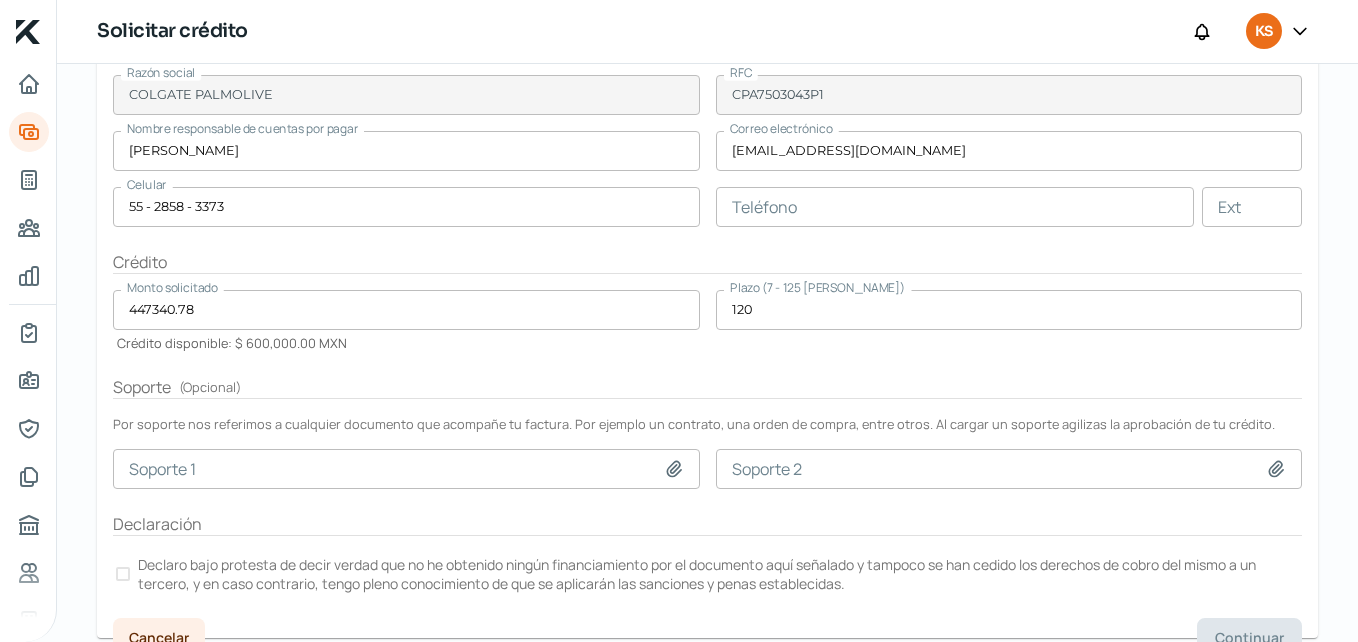 click 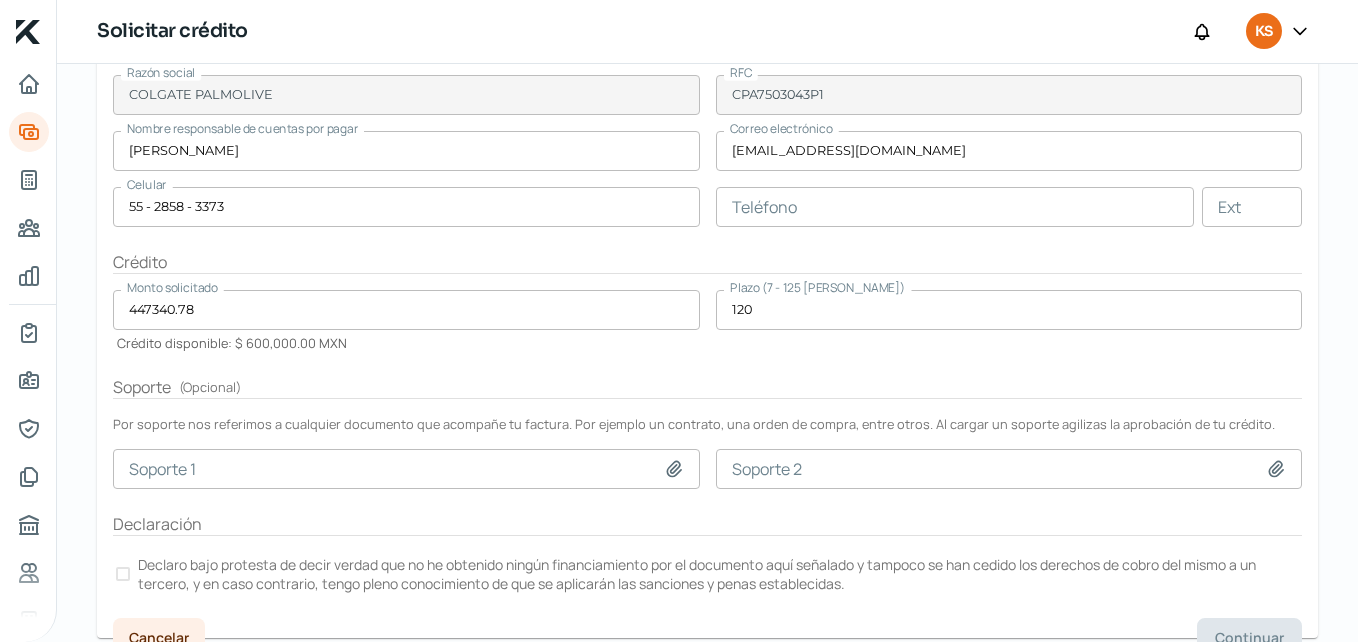 type on "C:\fakepath\PurchaseOrder_8500724145.pdf" 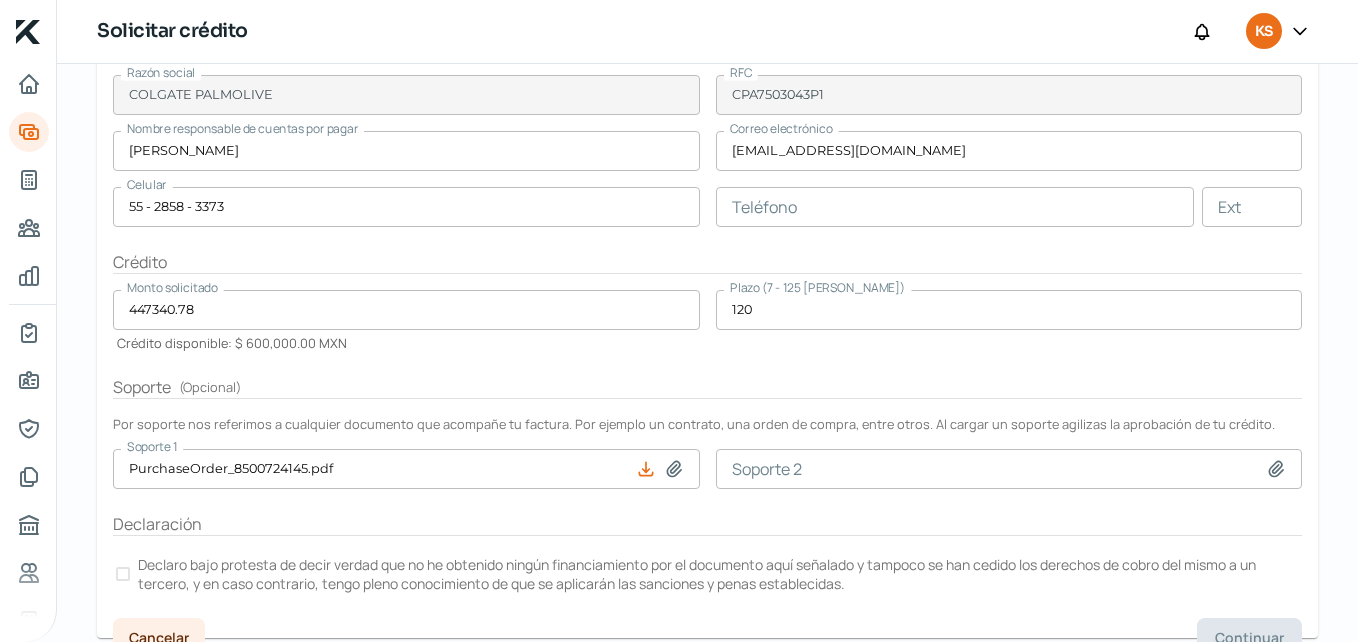 click 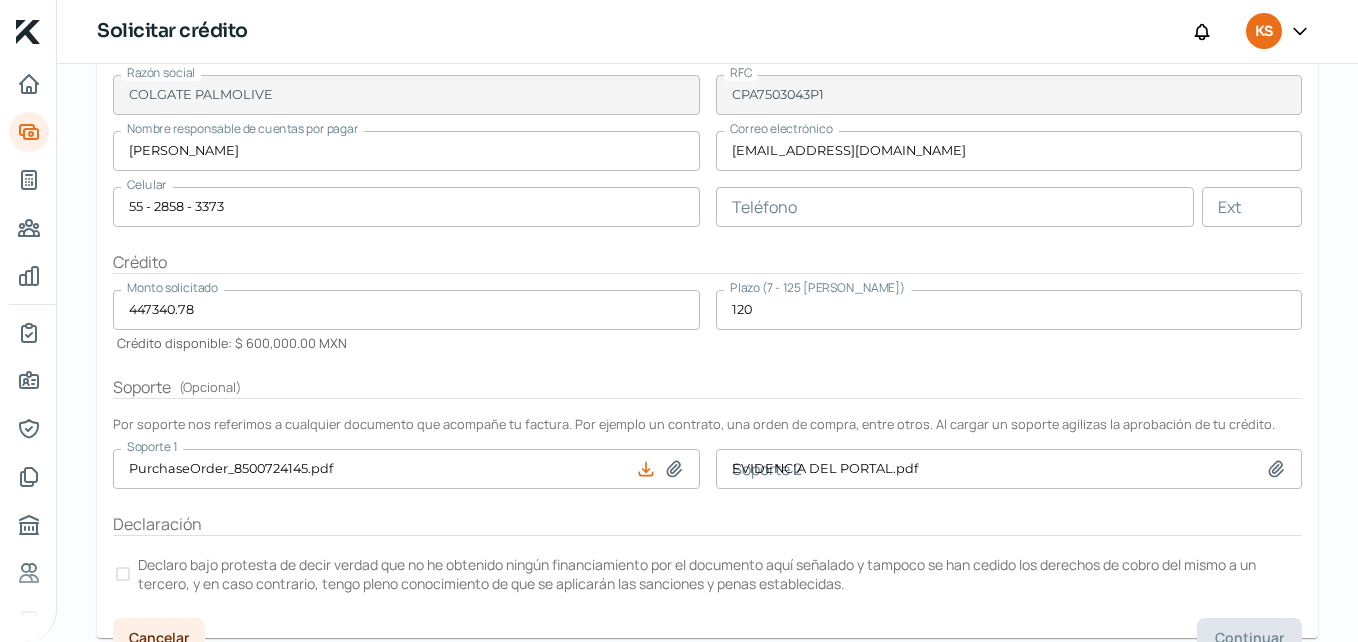 type 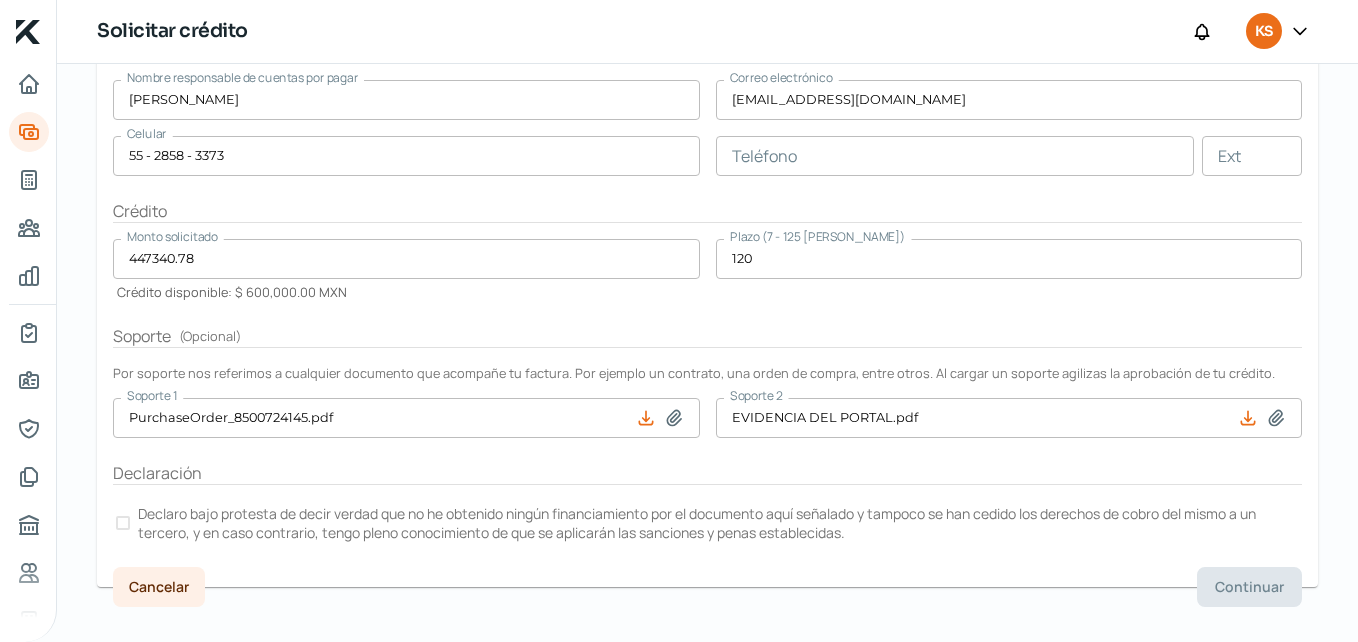 scroll, scrollTop: 476, scrollLeft: 0, axis: vertical 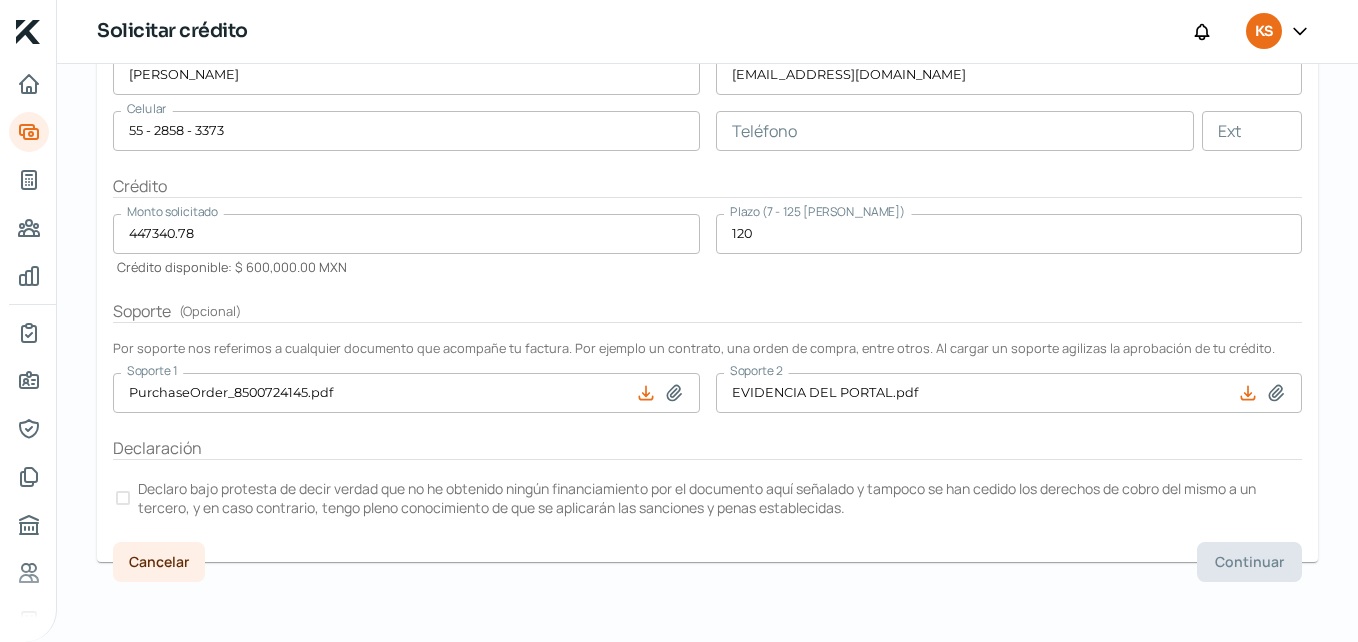 click on "Declaro bajo protesta de decir verdad que no he obtenido ningún financiamiento por el documento aquí señalado y tampoco se han cedido los derechos de cobro del mismo a un tercero, y en caso contrario, tengo pleno conocimiento de que se aplicarán las sanciones y penas establecidas." at bounding box center [707, 498] 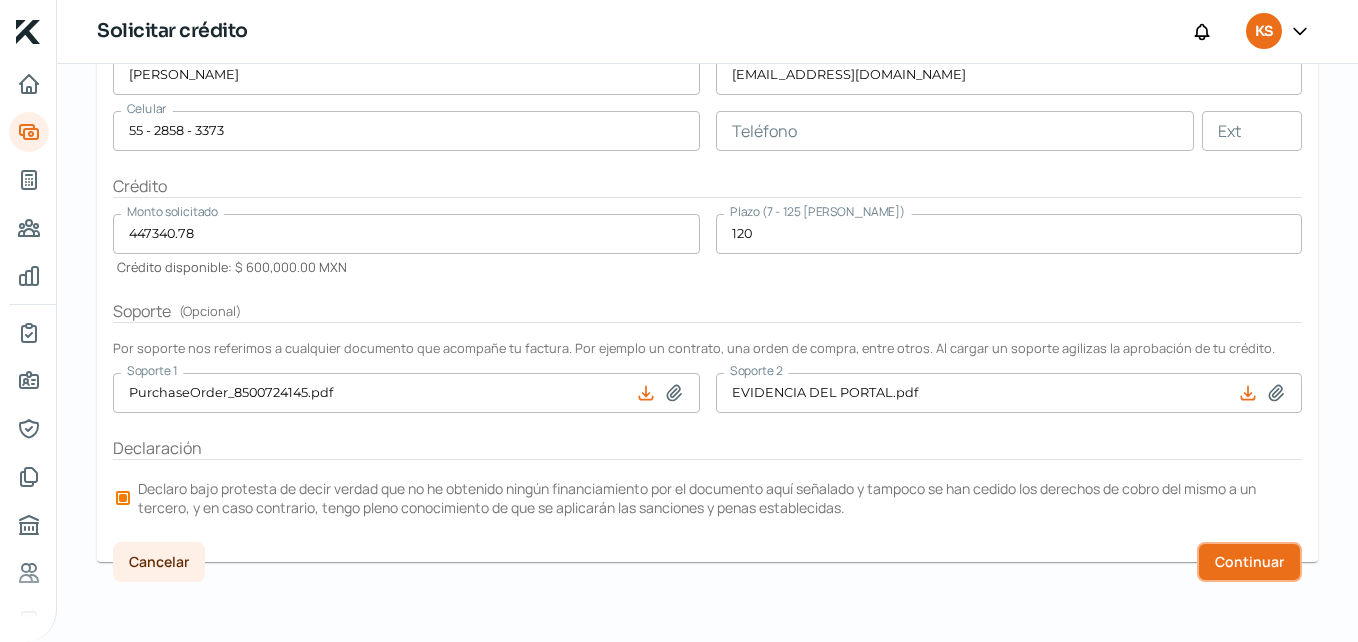click on "Continuar" at bounding box center [1249, 562] 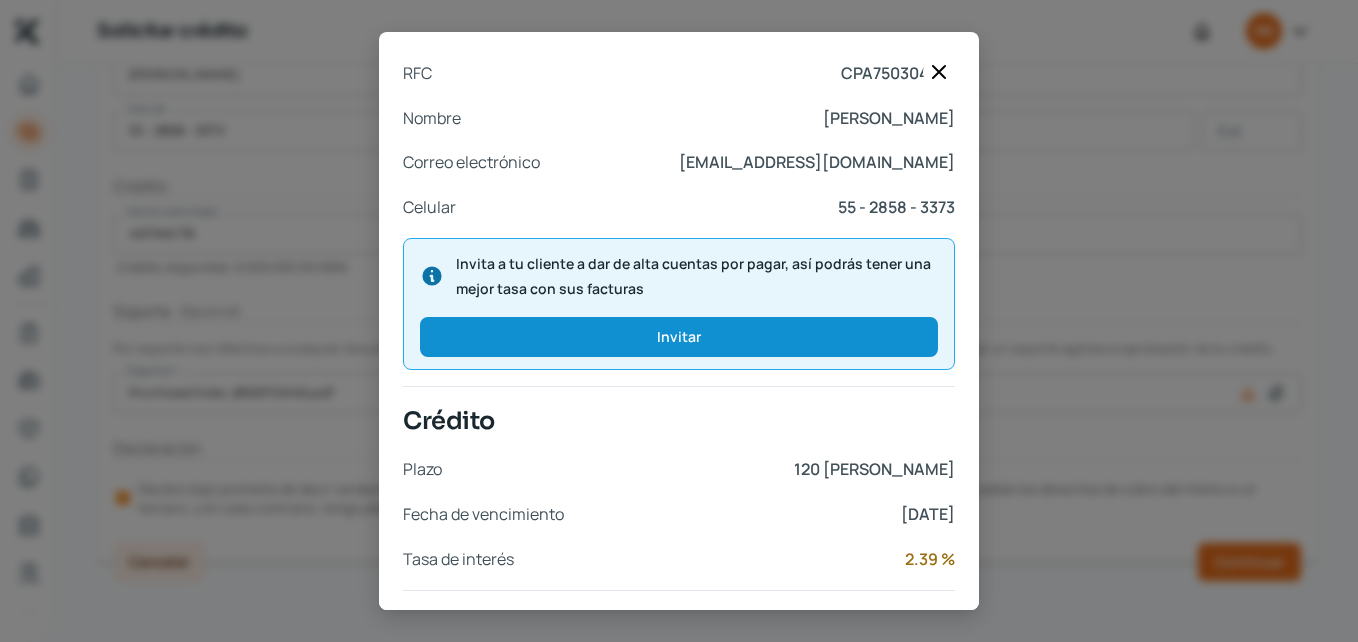scroll, scrollTop: 901, scrollLeft: 0, axis: vertical 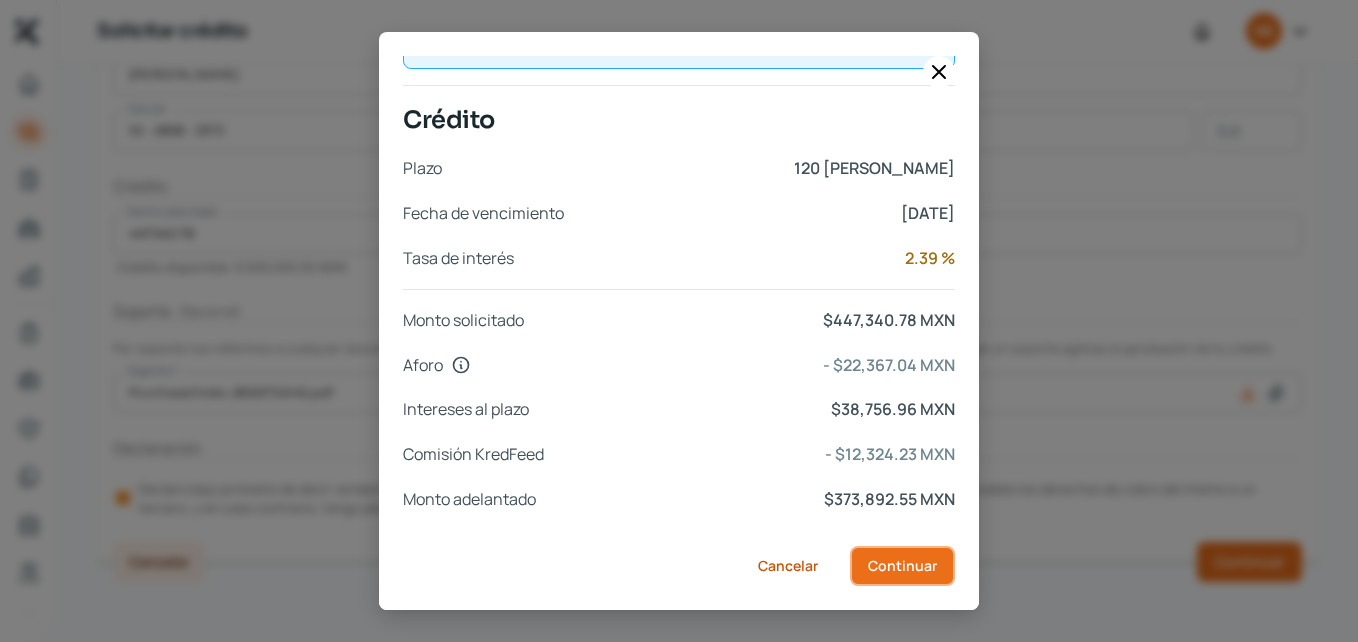 click on "Continuar" at bounding box center (902, 566) 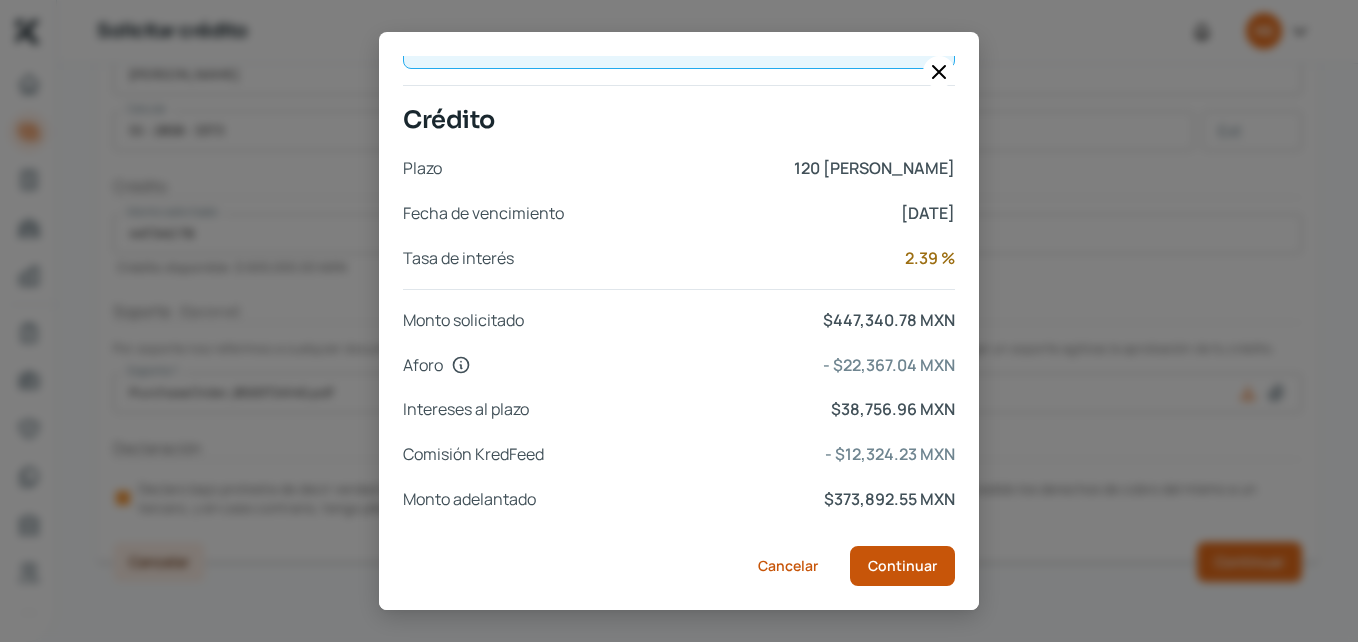 scroll, scrollTop: 0, scrollLeft: 0, axis: both 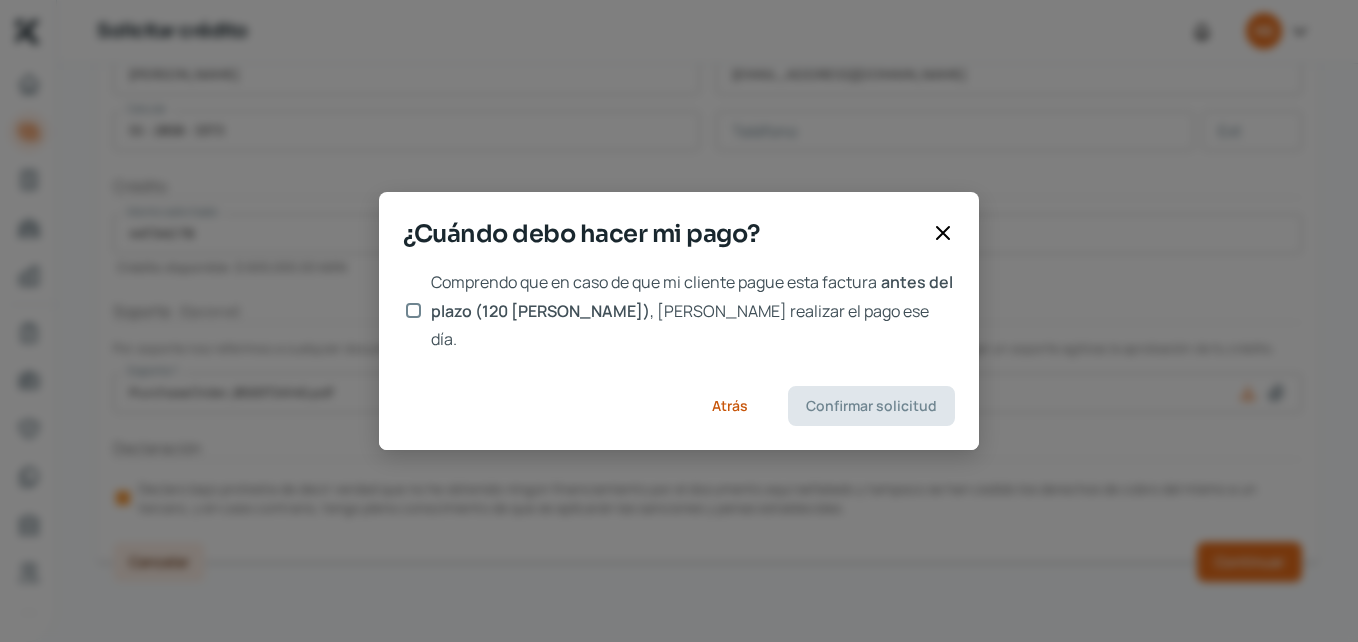 click on "Comprendo que en caso de que mi cliente pague esta factura antes del plazo (120 [PERSON_NAME]) , [PERSON_NAME] realizar el pago ese día." at bounding box center (413, 310) 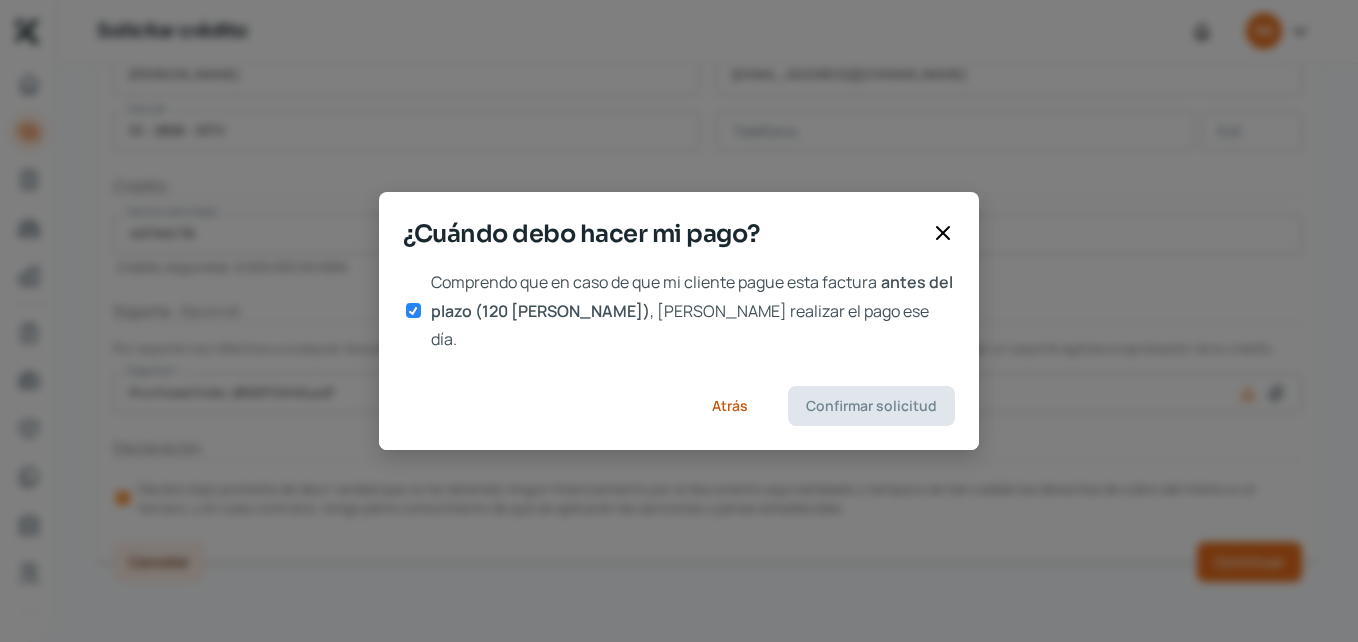 checkbox on "true" 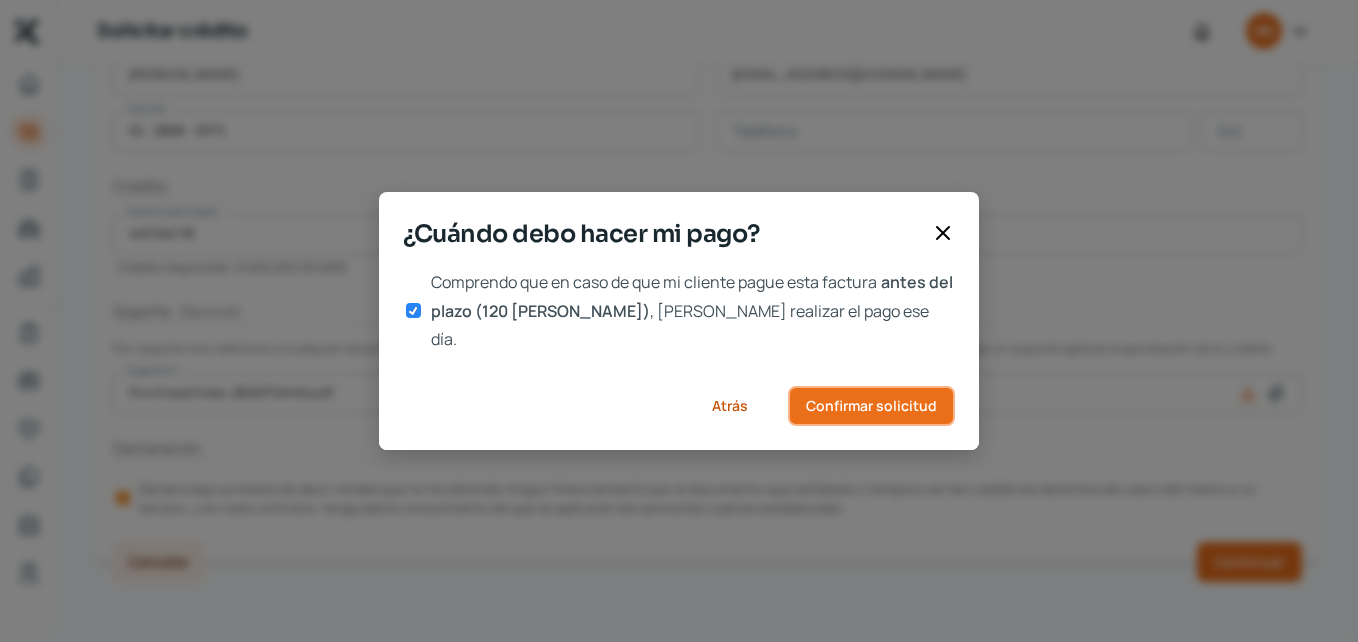 click on "Confirmar solicitud" at bounding box center (871, 406) 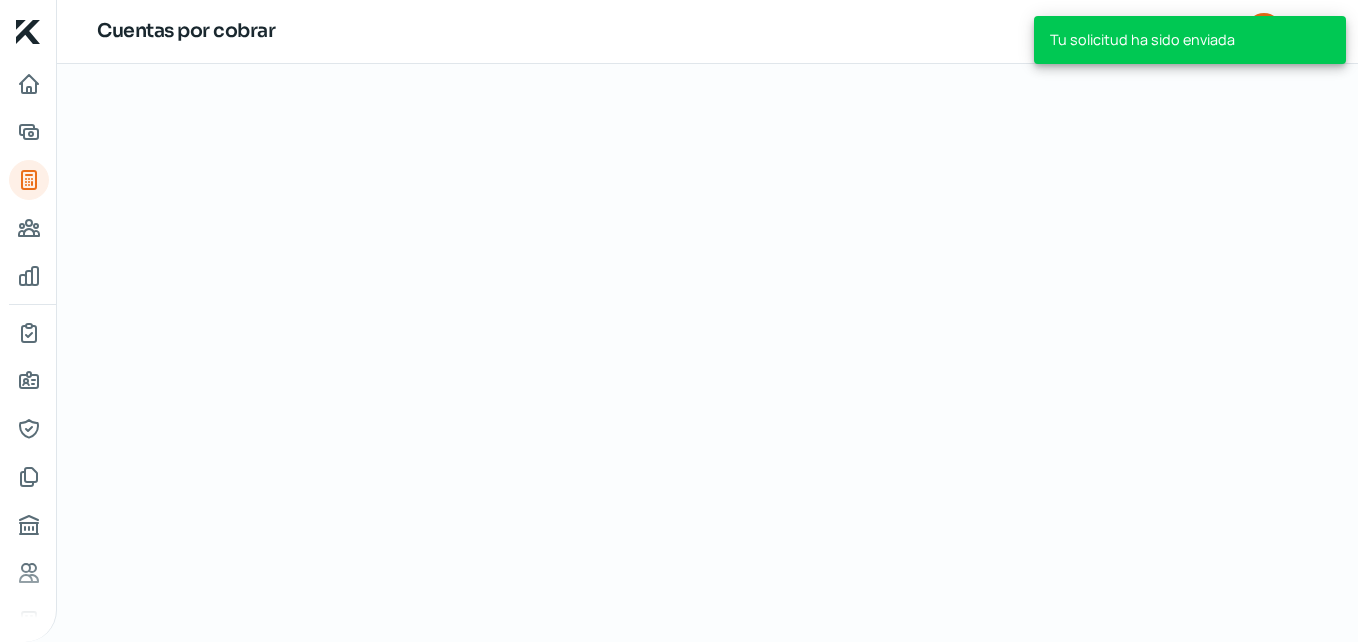 scroll, scrollTop: 0, scrollLeft: 0, axis: both 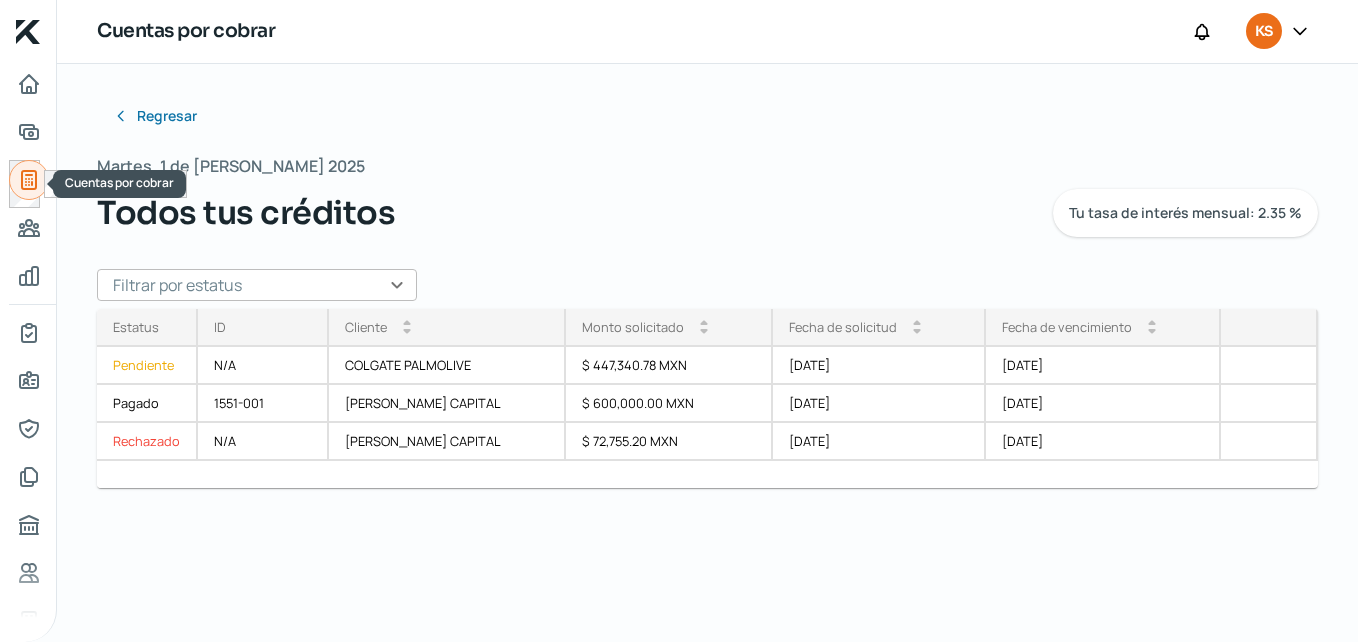 click 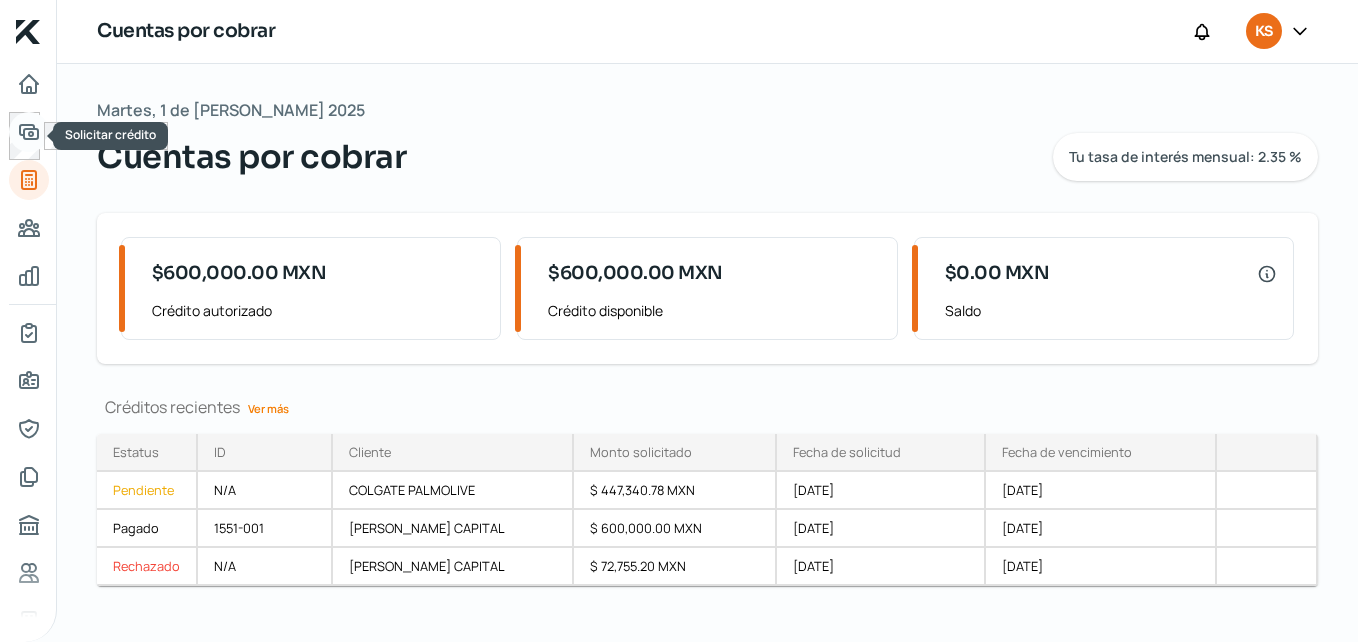 click 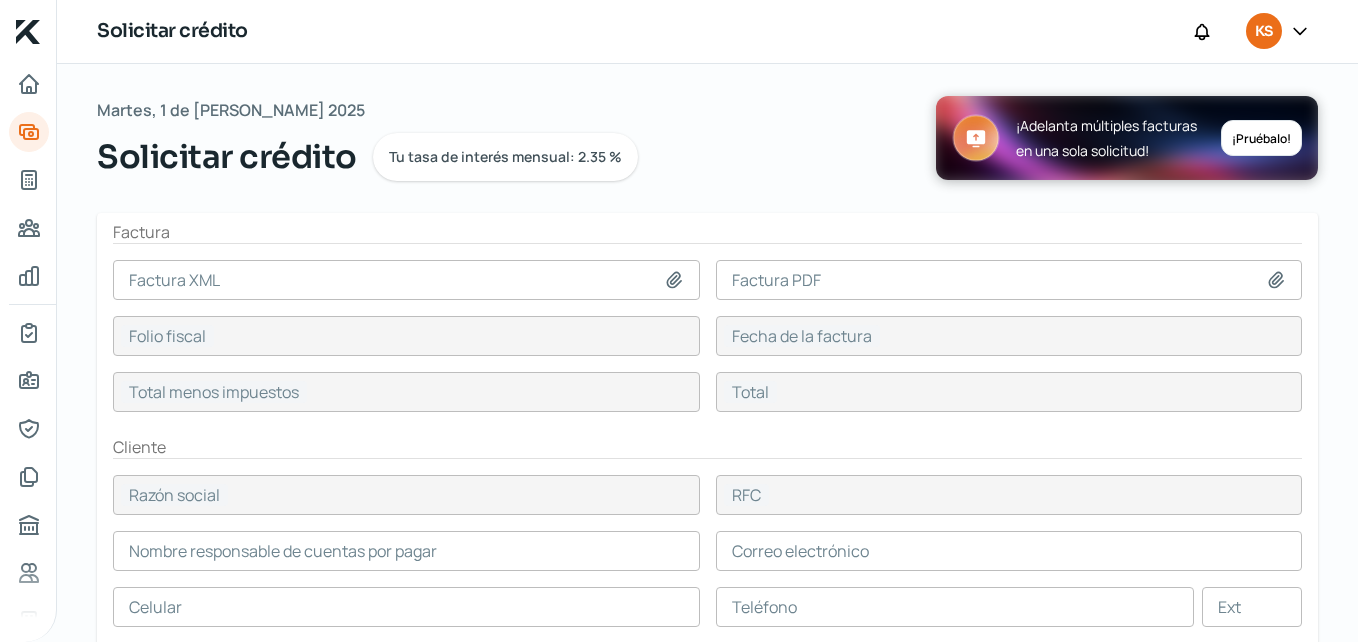 click 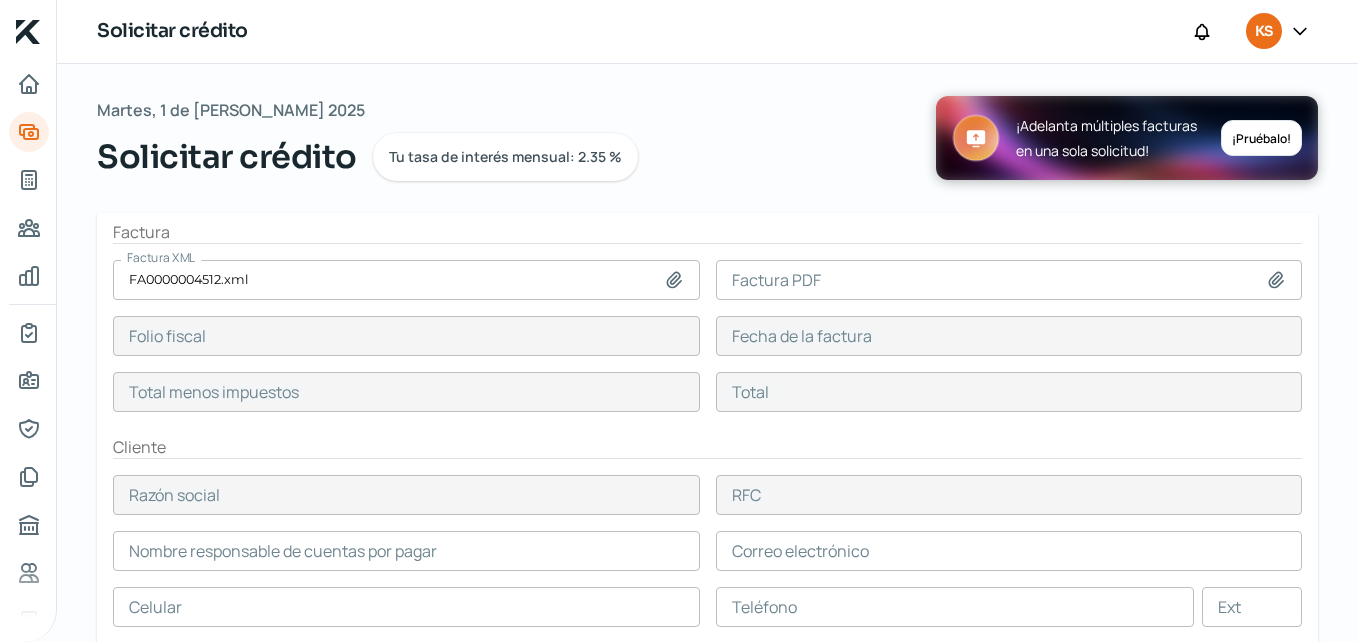 type on "FD1ABE1A-CF31-4250-B6A0-7487A30063E8" 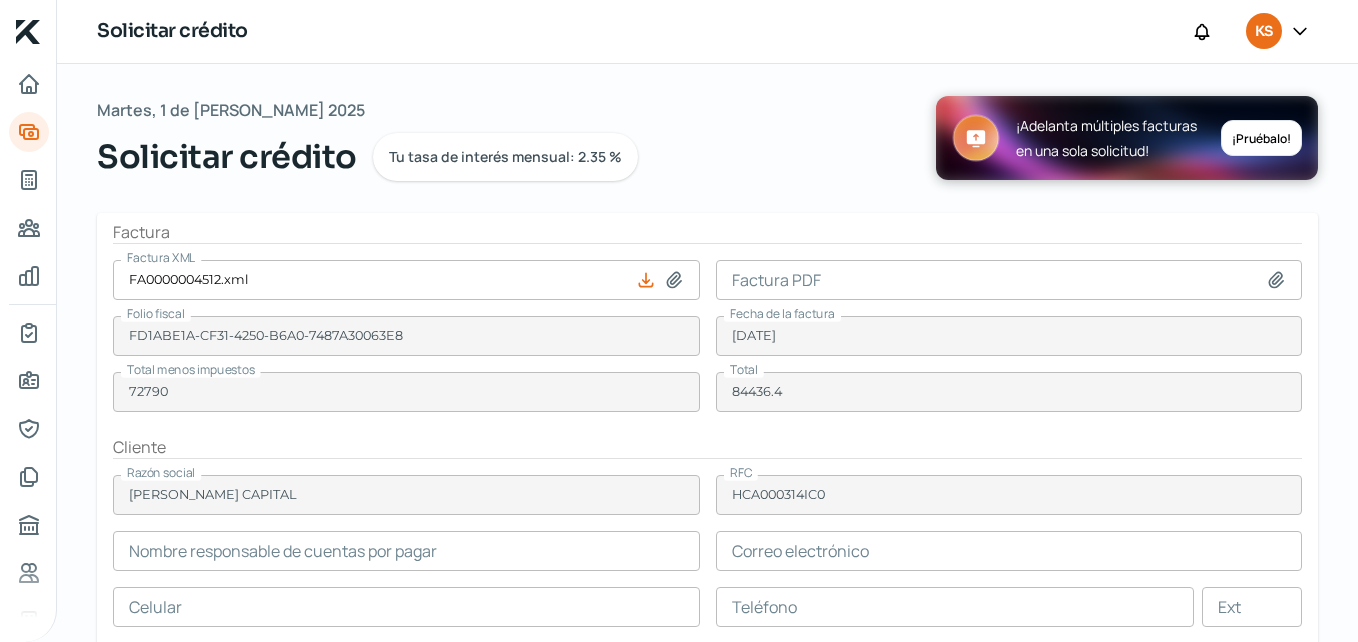 type on "[PERSON_NAME]" 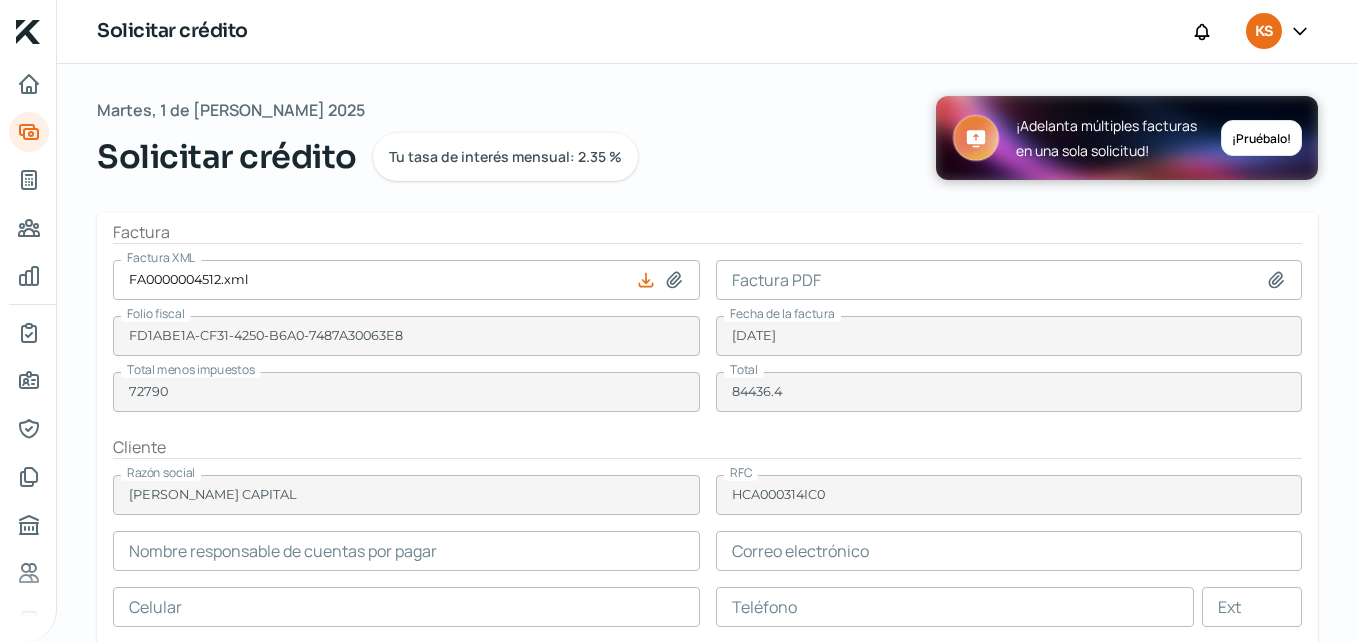type on "[PERSON_NAME][EMAIL_ADDRESS][PERSON_NAME][PERSON_NAME][DOMAIN_NAME]" 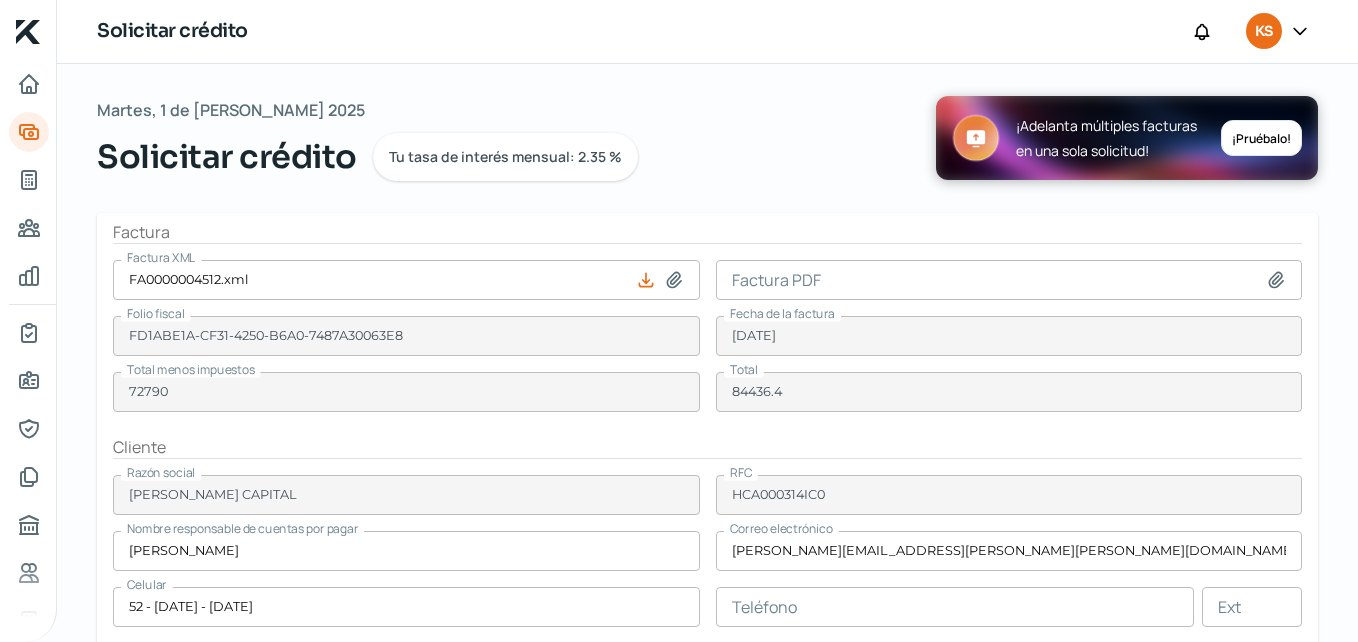 click 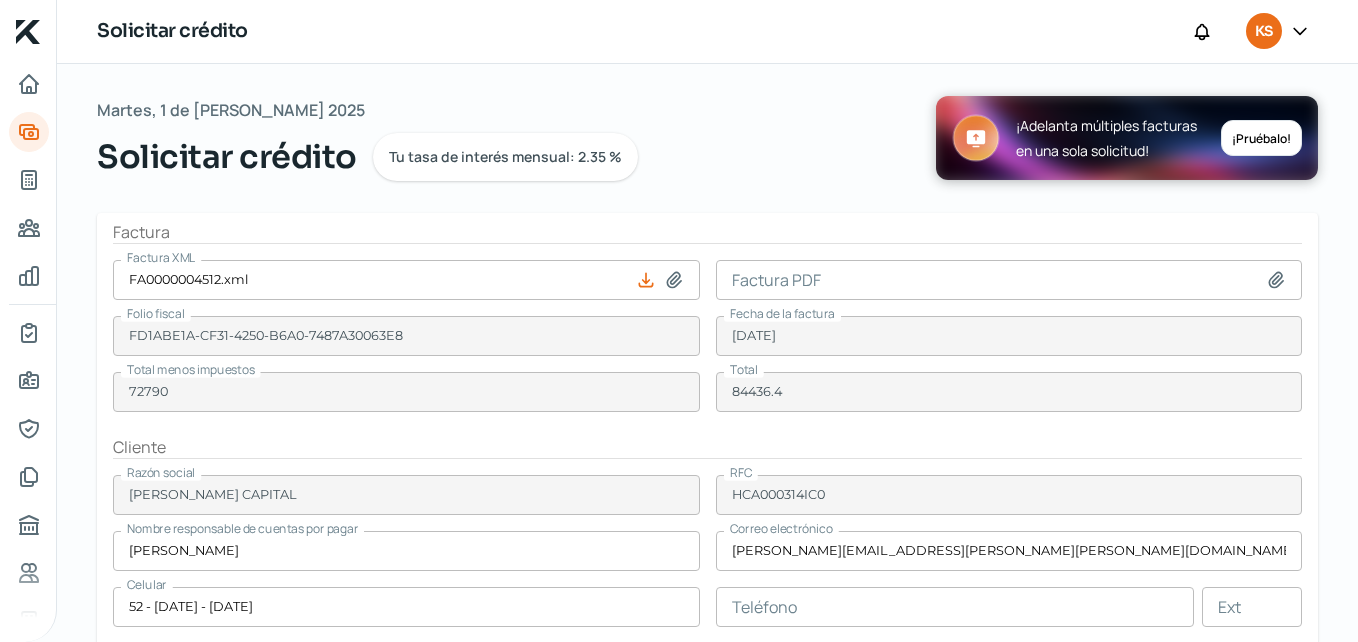 type on "C:\fakepath\FA0000004512.pdf" 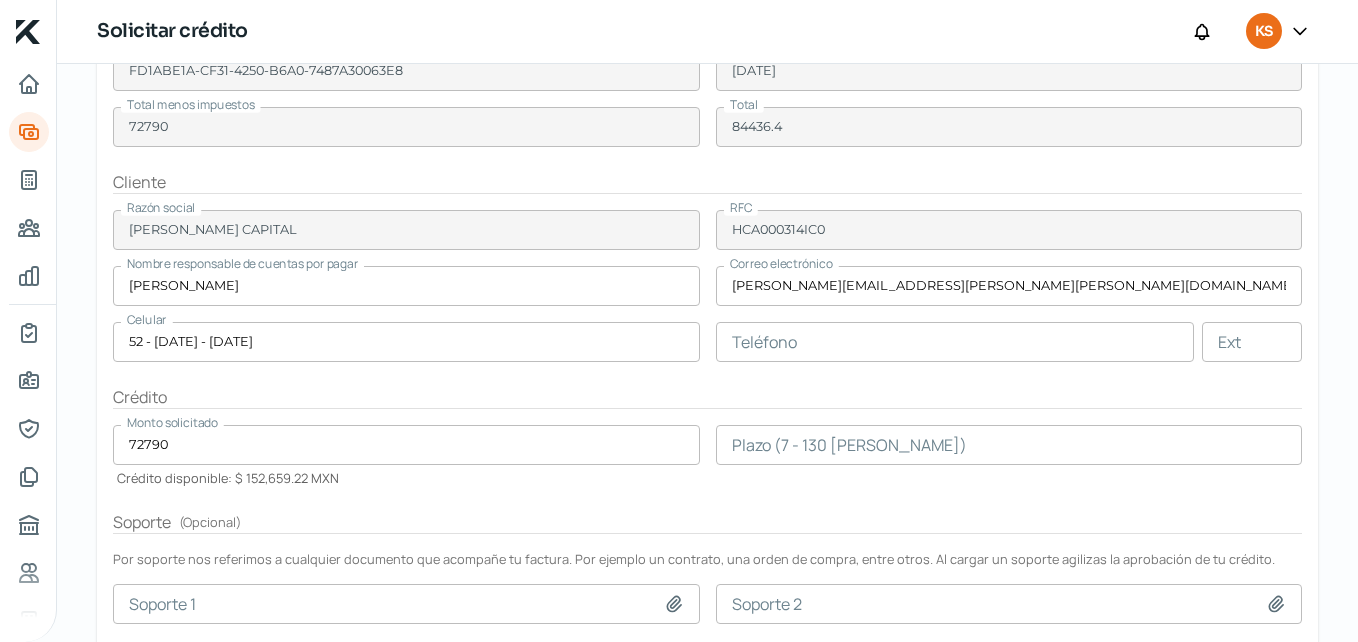 scroll, scrollTop: 300, scrollLeft: 0, axis: vertical 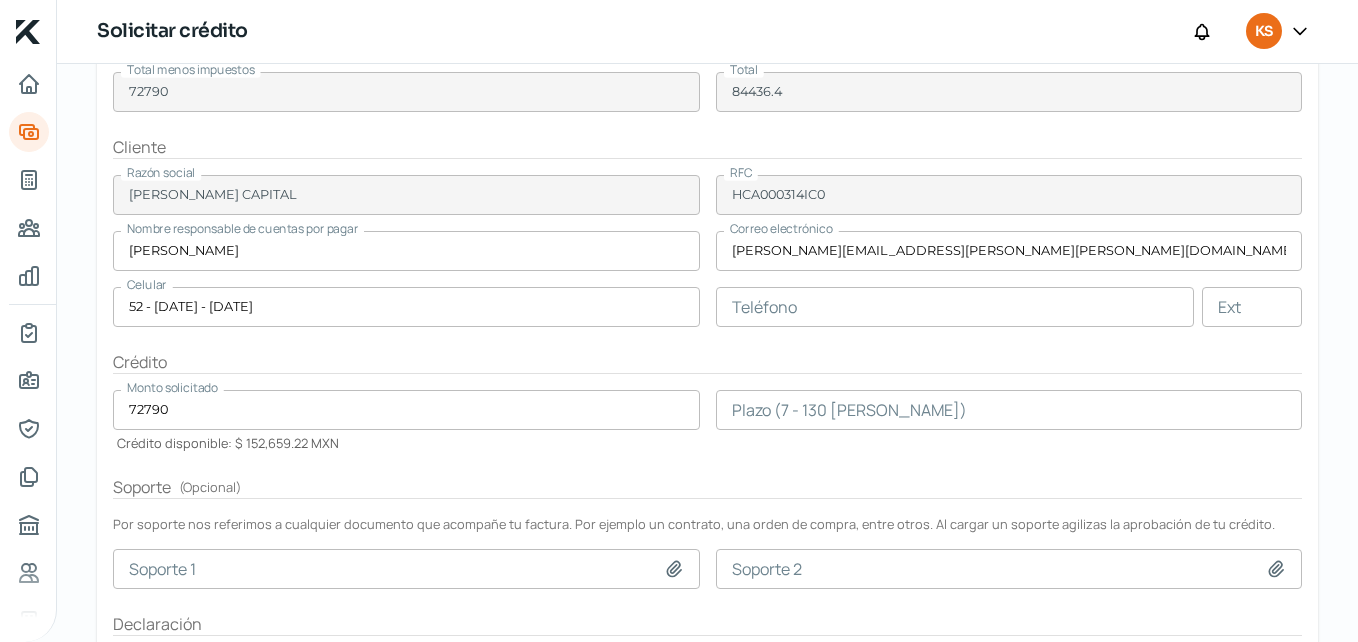 click at bounding box center [1009, 410] 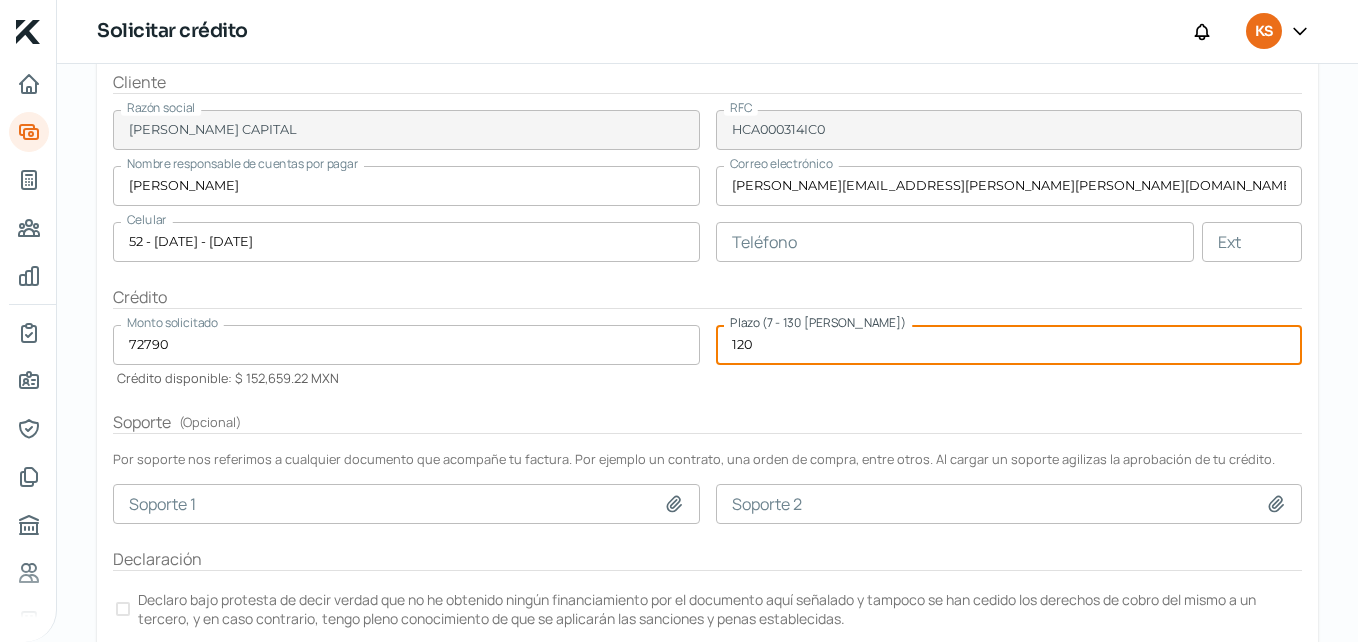 scroll, scrollTop: 400, scrollLeft: 0, axis: vertical 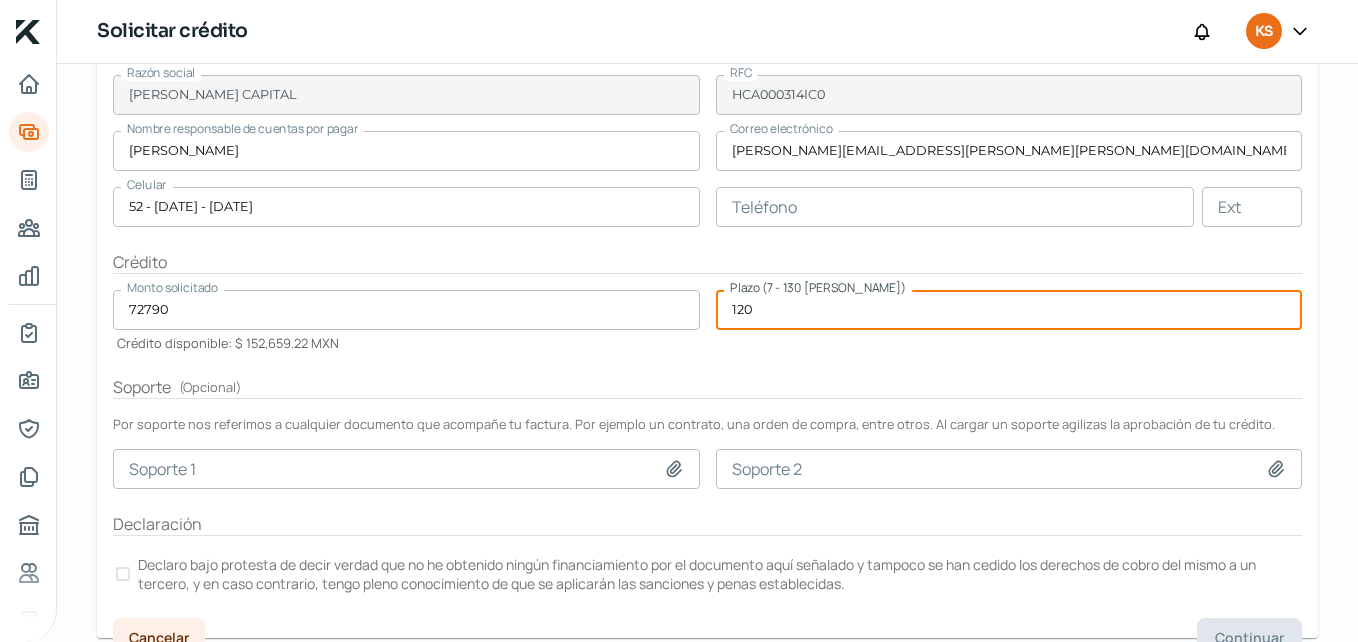 type on "120" 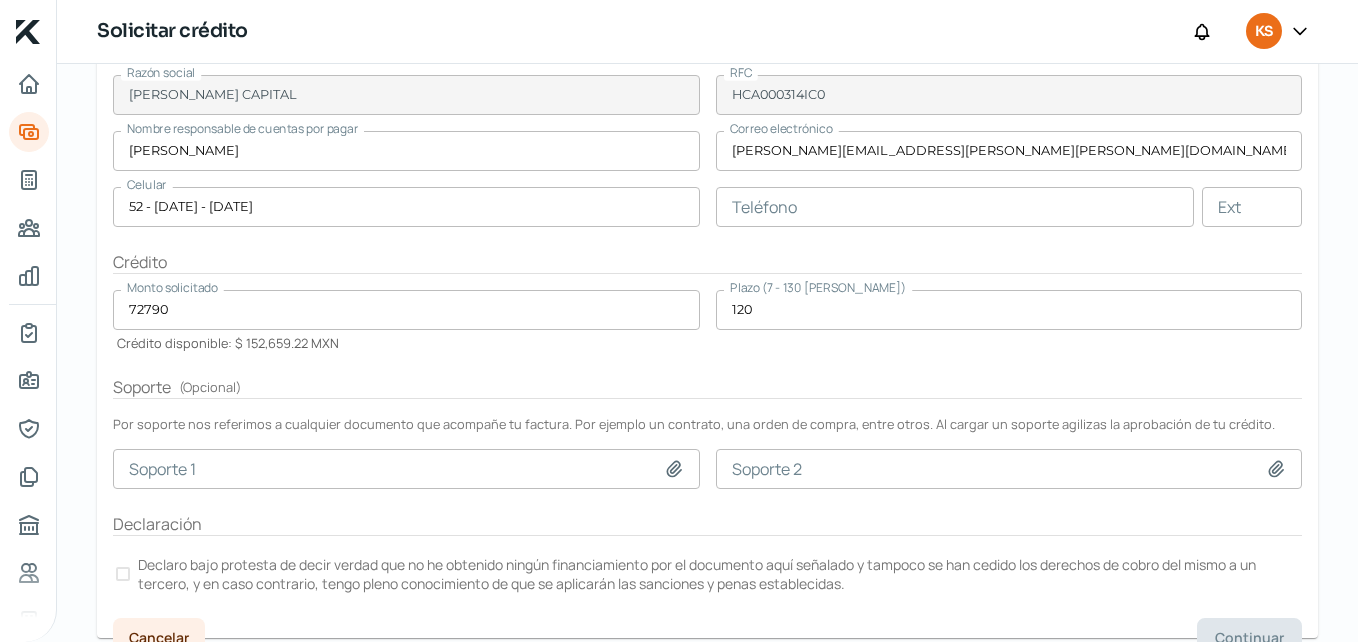 click at bounding box center (678, 469) 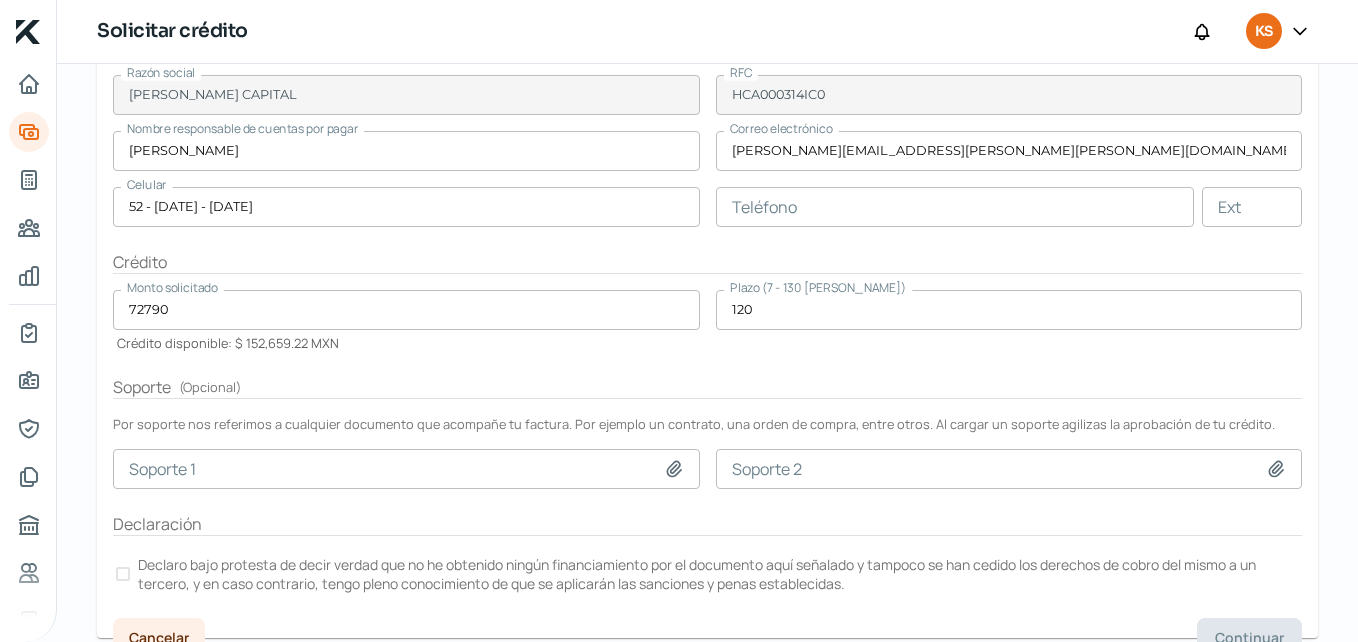 type on "C:\fakepath\ZAR 4578149837 = KS Creative and Quality Sa De Cv.PDF" 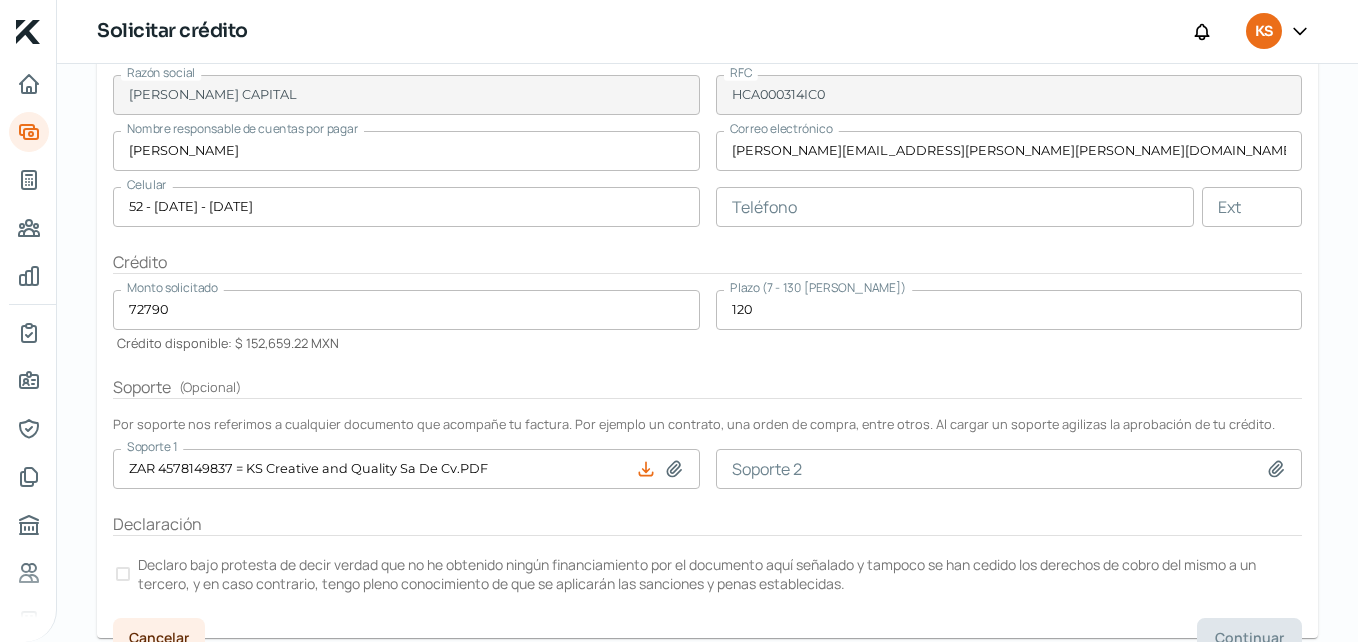 click 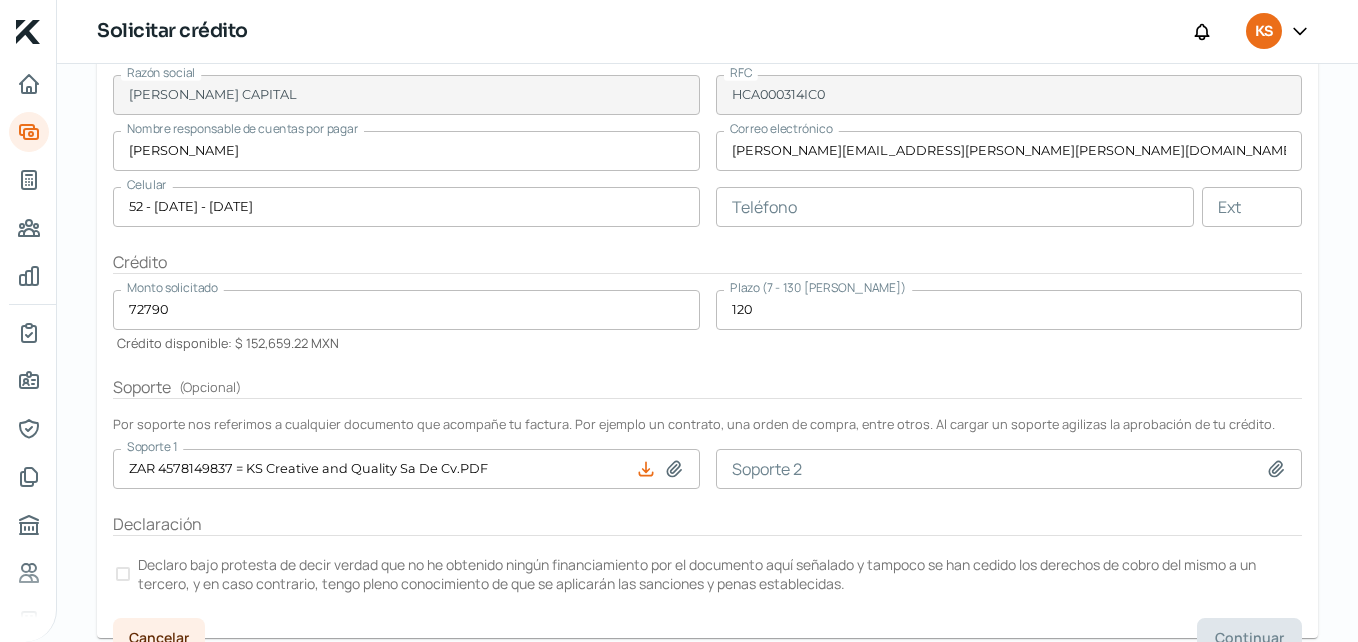 type on "C:\fakepath\EVIDECIA DEL PORTAL.pdf" 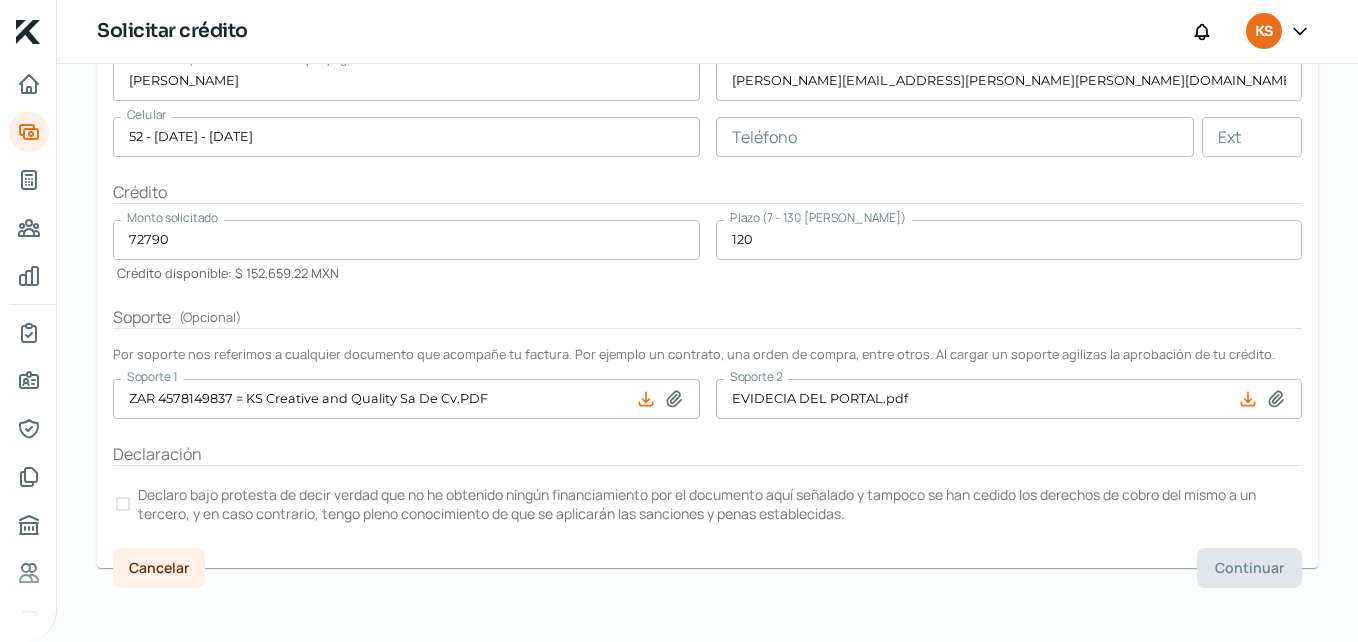 scroll, scrollTop: 476, scrollLeft: 0, axis: vertical 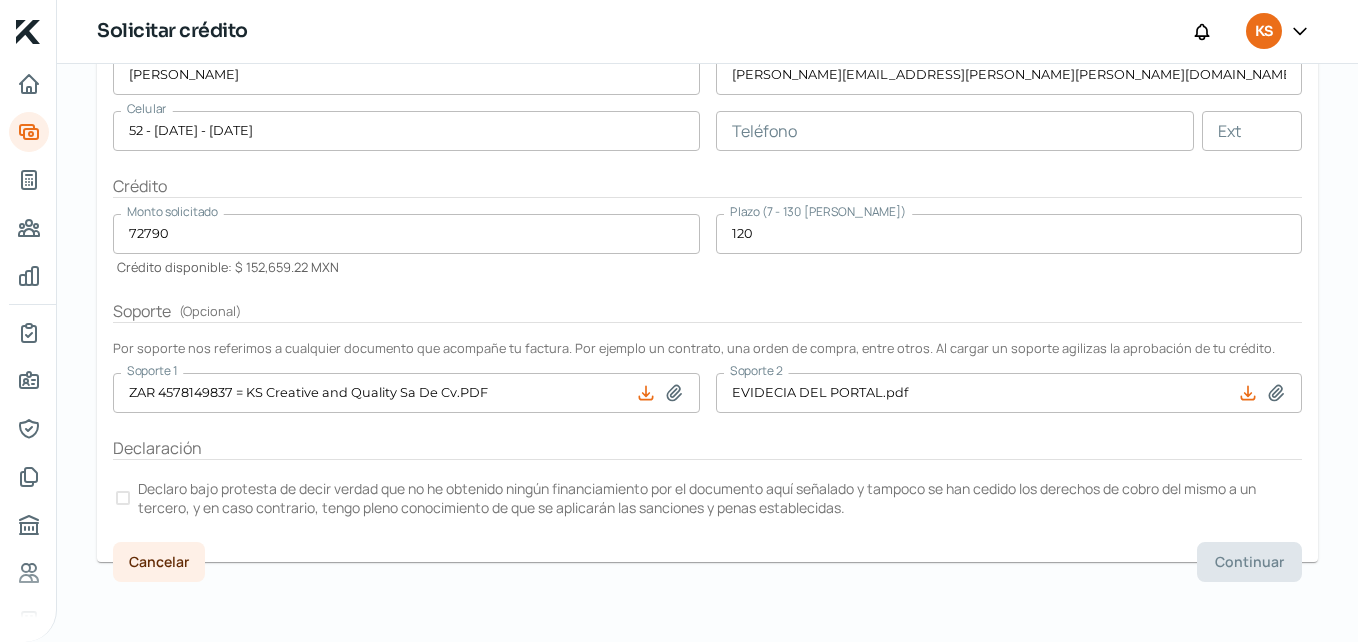 click at bounding box center (123, 498) 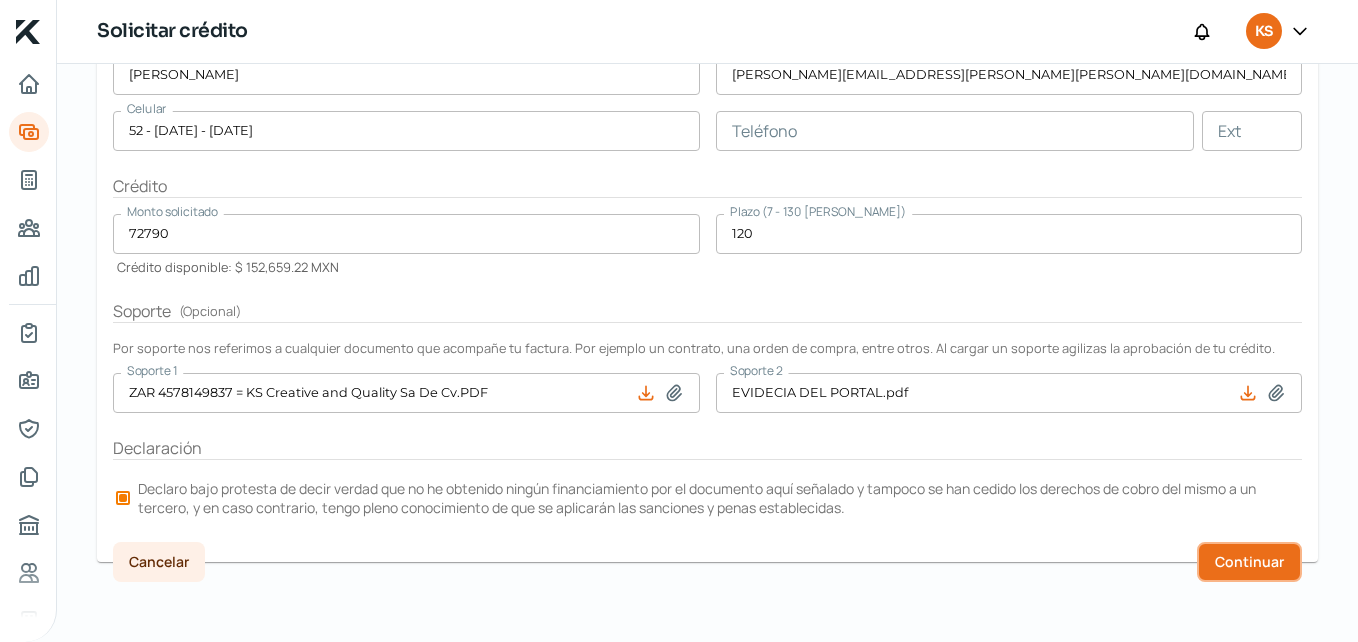 click on "Continuar" at bounding box center (1249, 562) 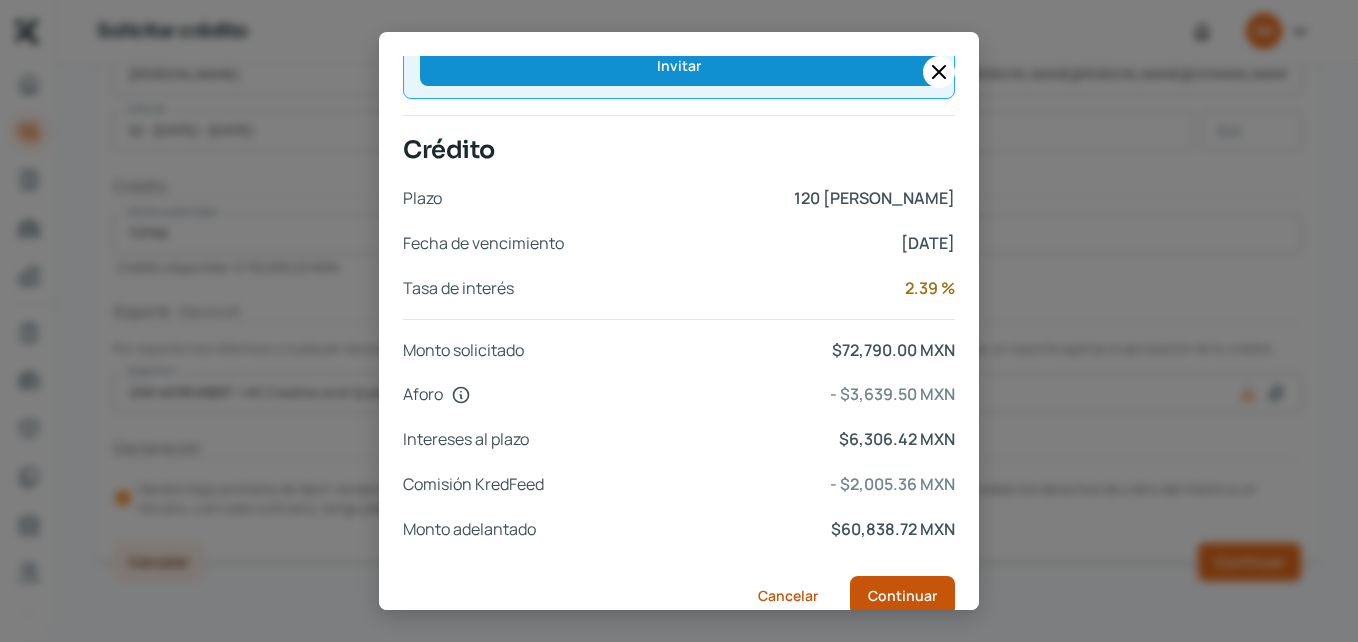 scroll, scrollTop: 901, scrollLeft: 0, axis: vertical 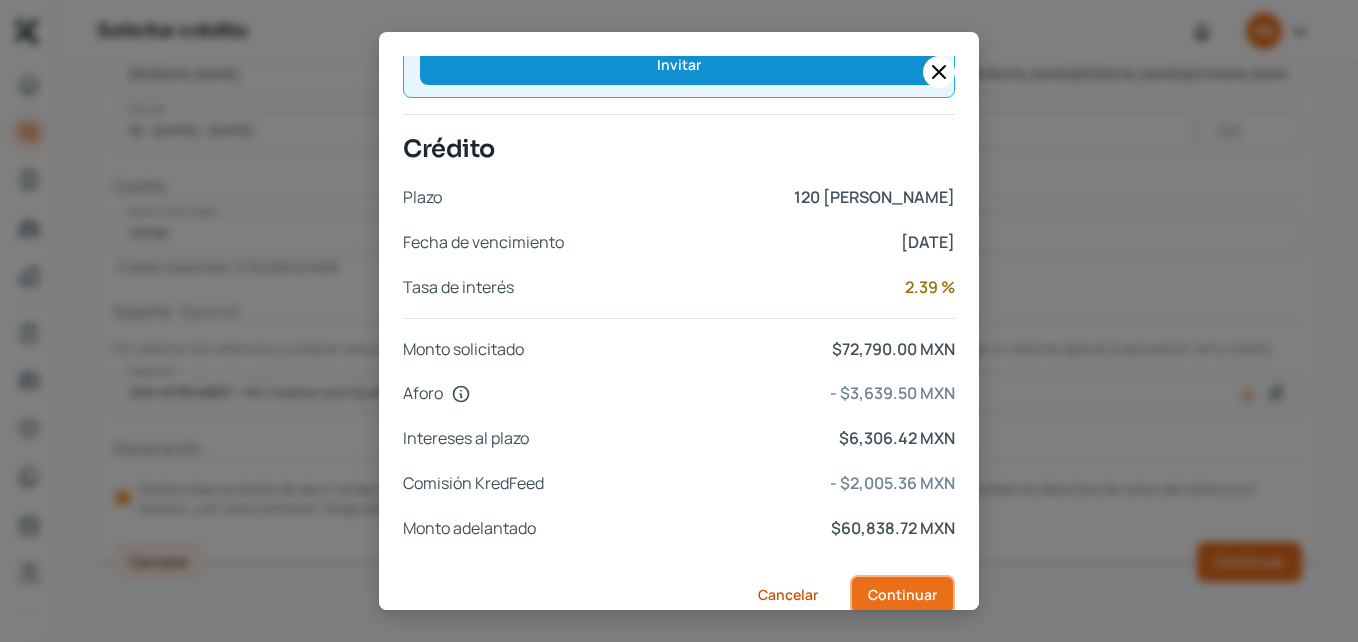 click on "Continuar" at bounding box center (902, 595) 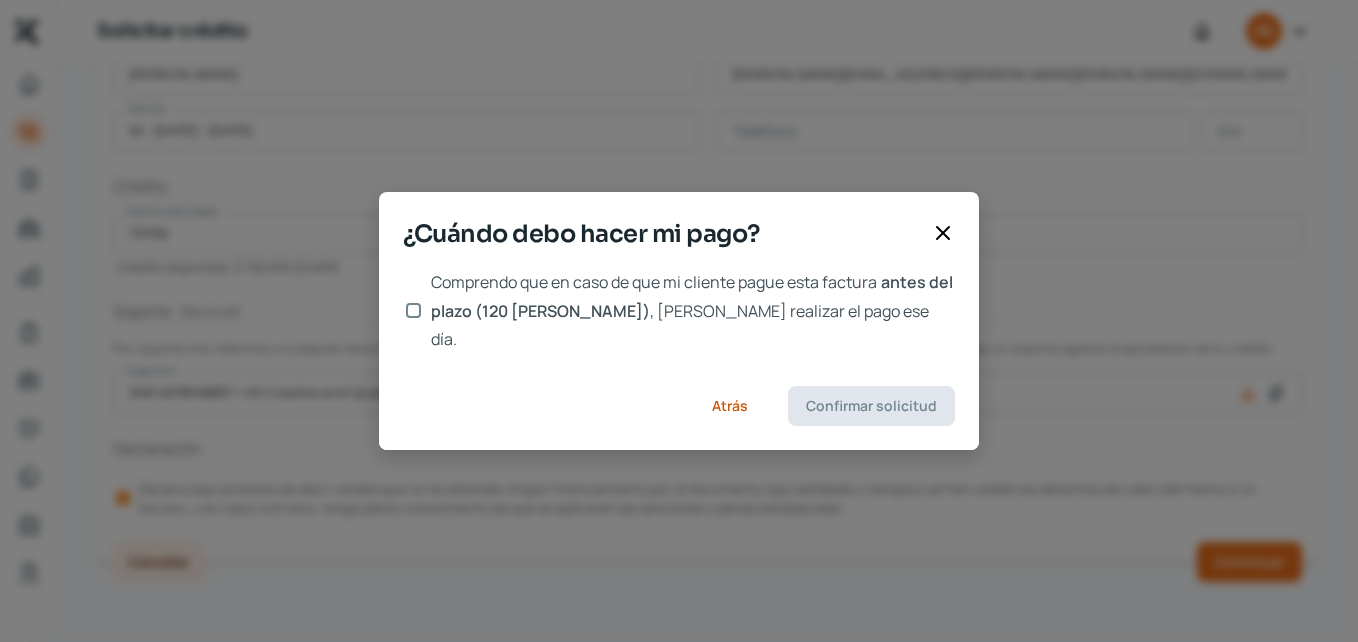 scroll, scrollTop: 0, scrollLeft: 0, axis: both 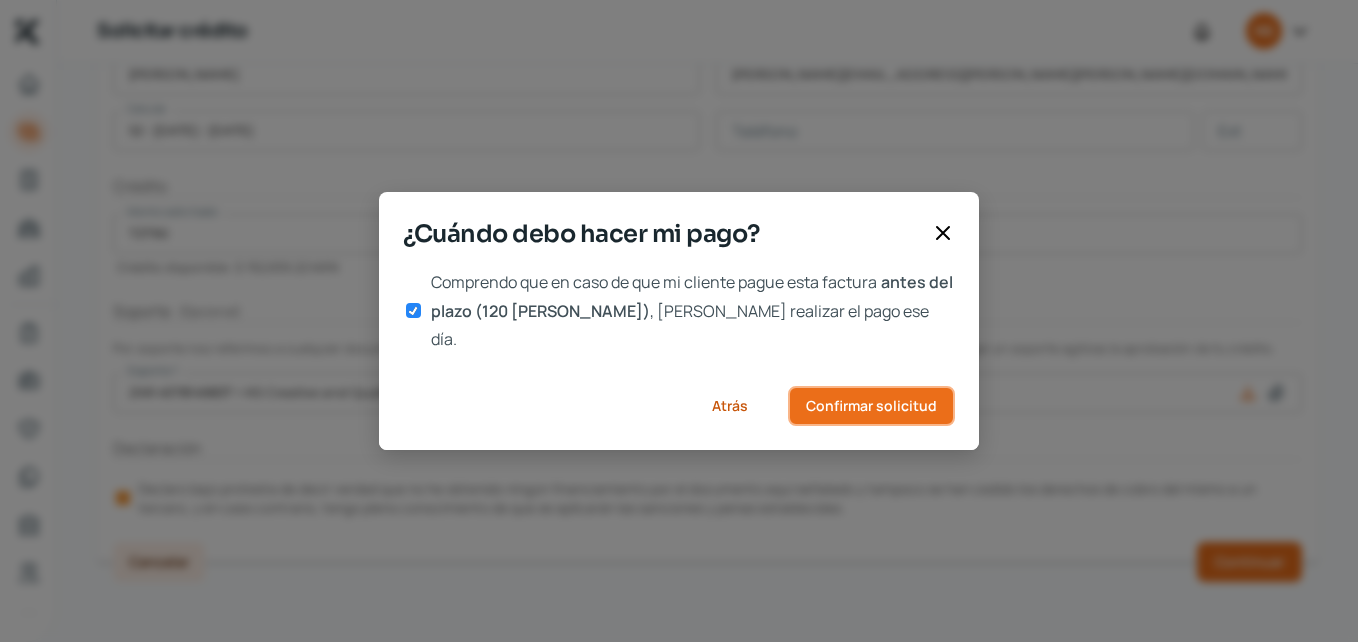 click on "Confirmar solicitud" at bounding box center [871, 406] 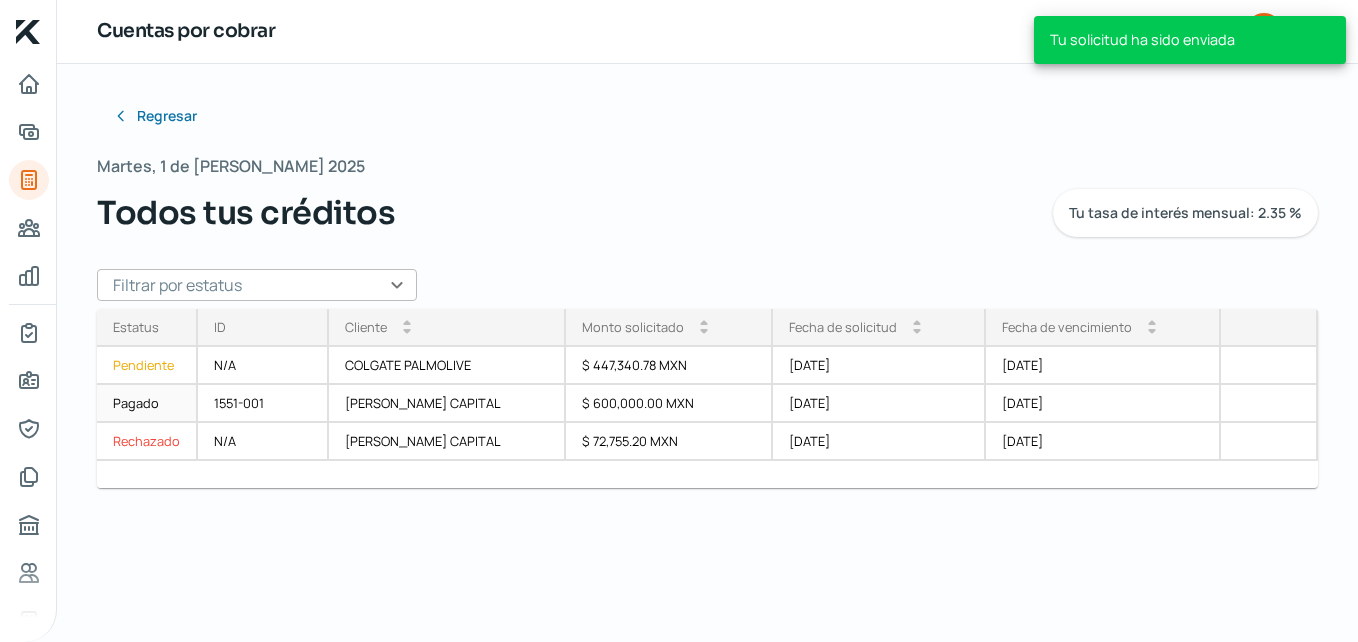 scroll, scrollTop: 0, scrollLeft: 0, axis: both 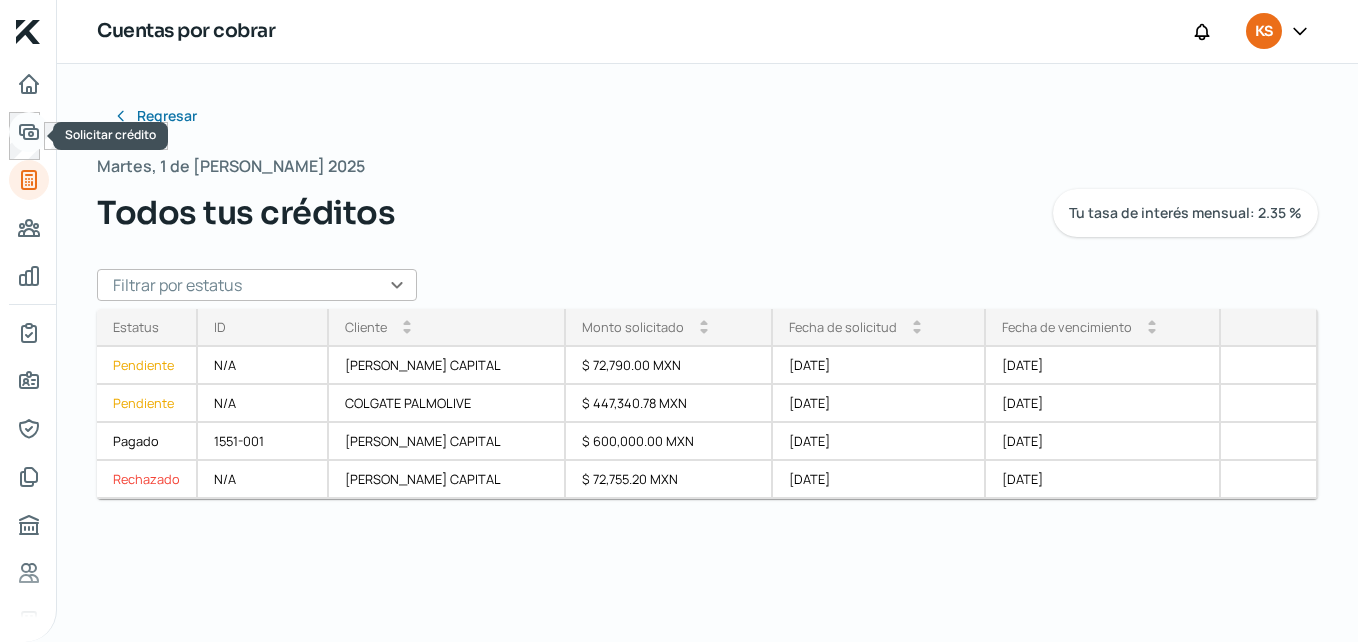 click 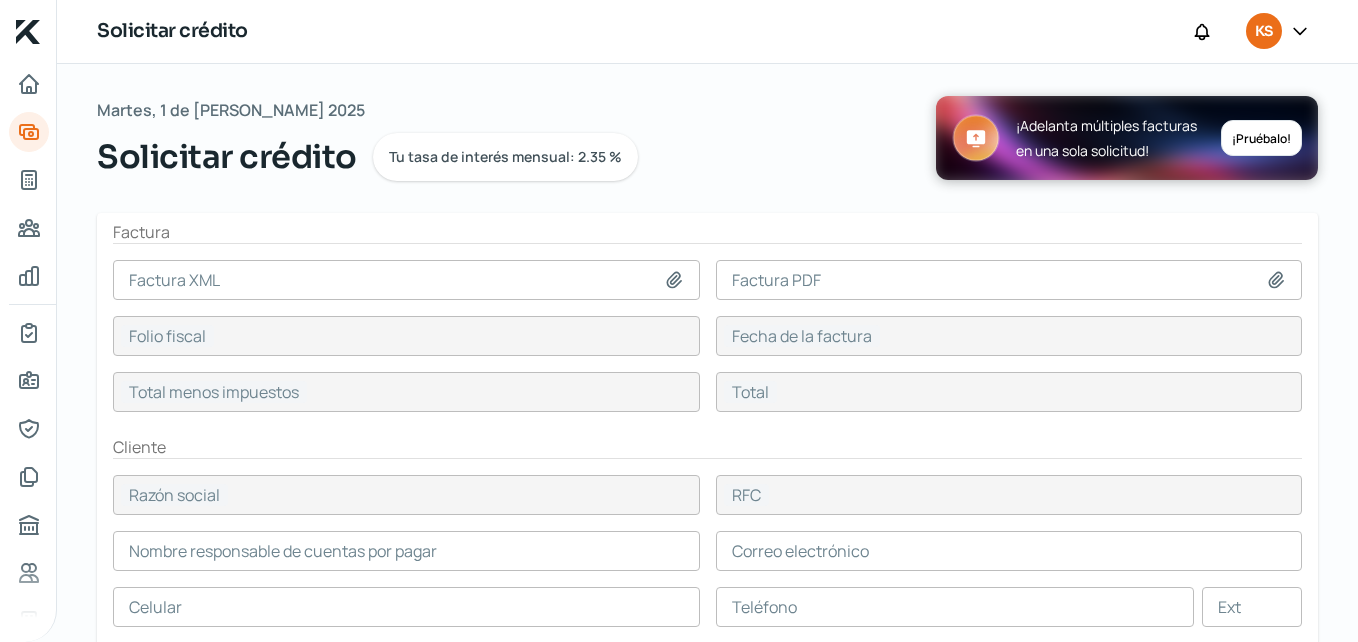 click 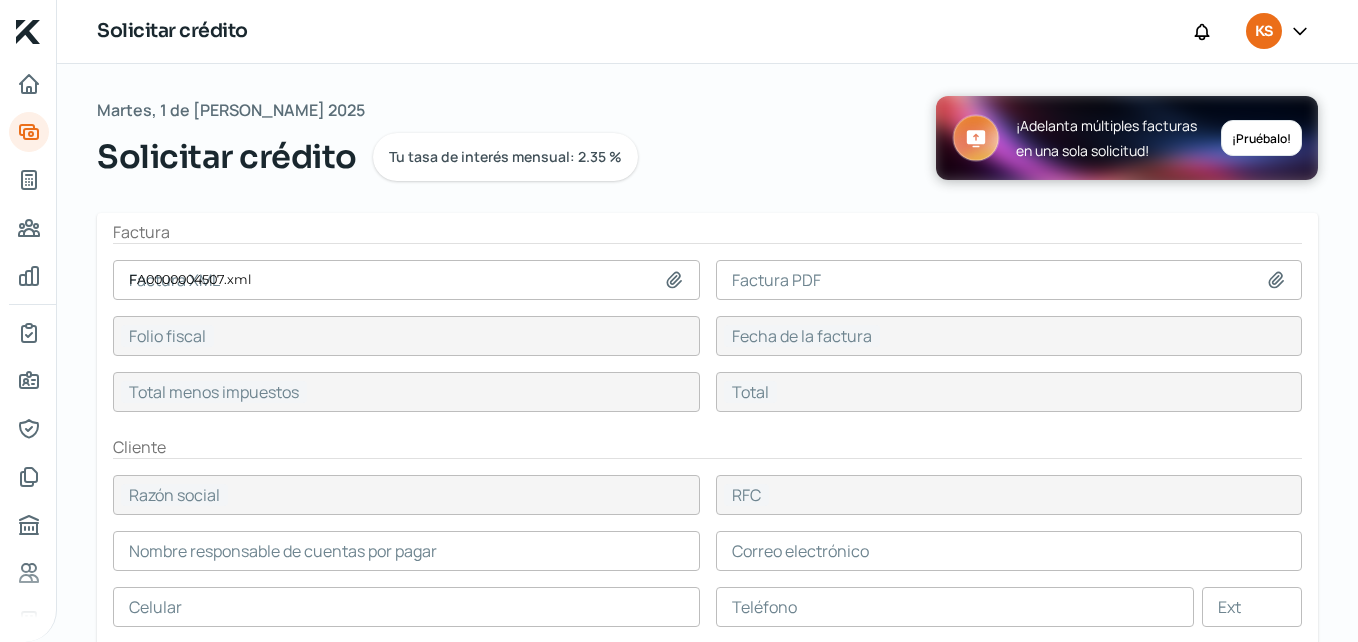 type 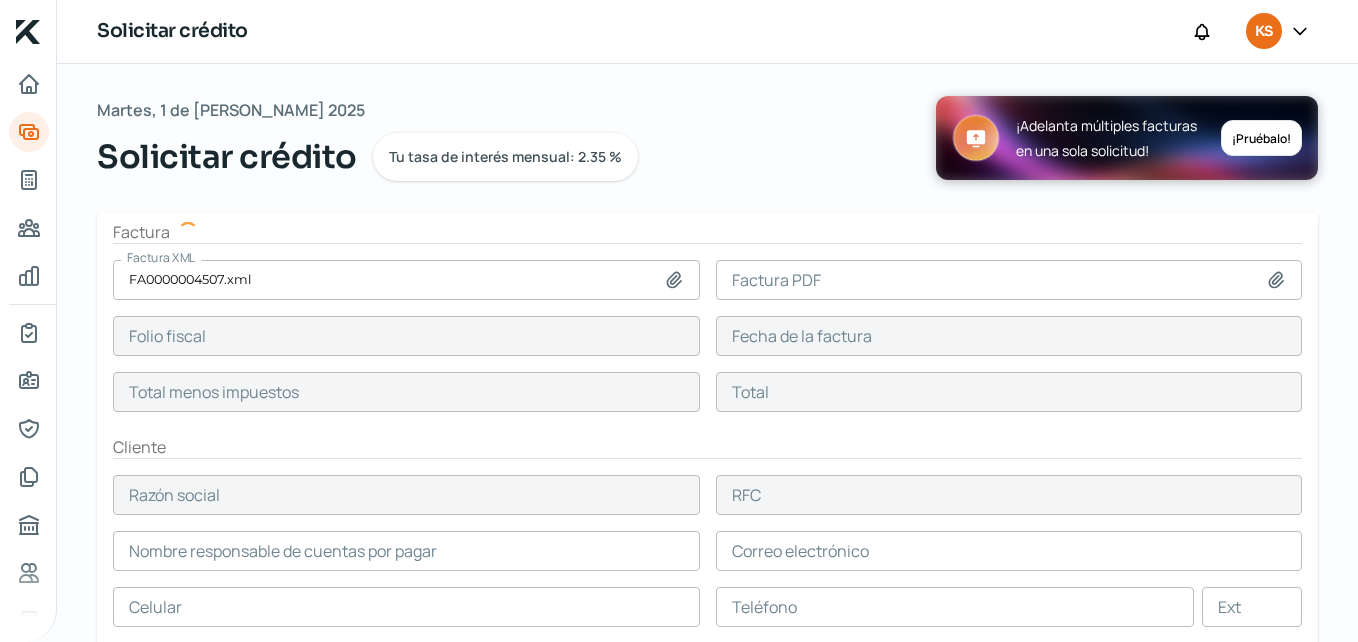 type on "A8042FD7-A10E-43D8-8946-A3E503E42AE8" 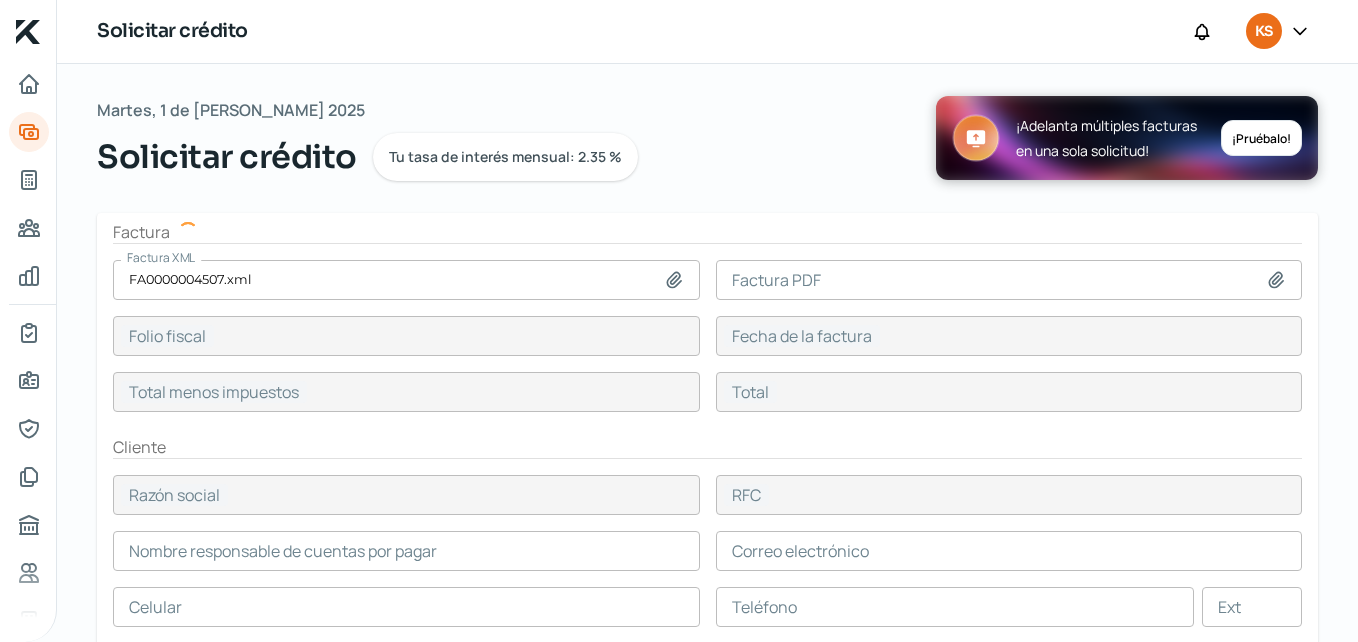 type on "[DATE]" 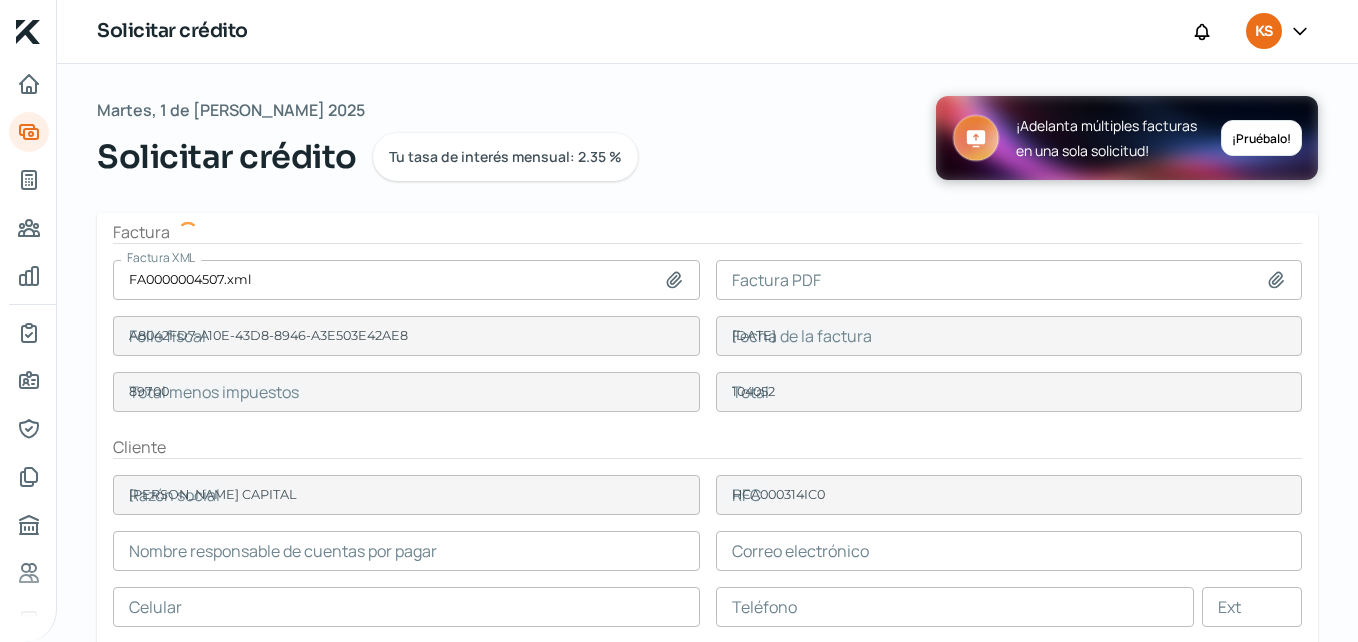 type on "[PERSON_NAME]" 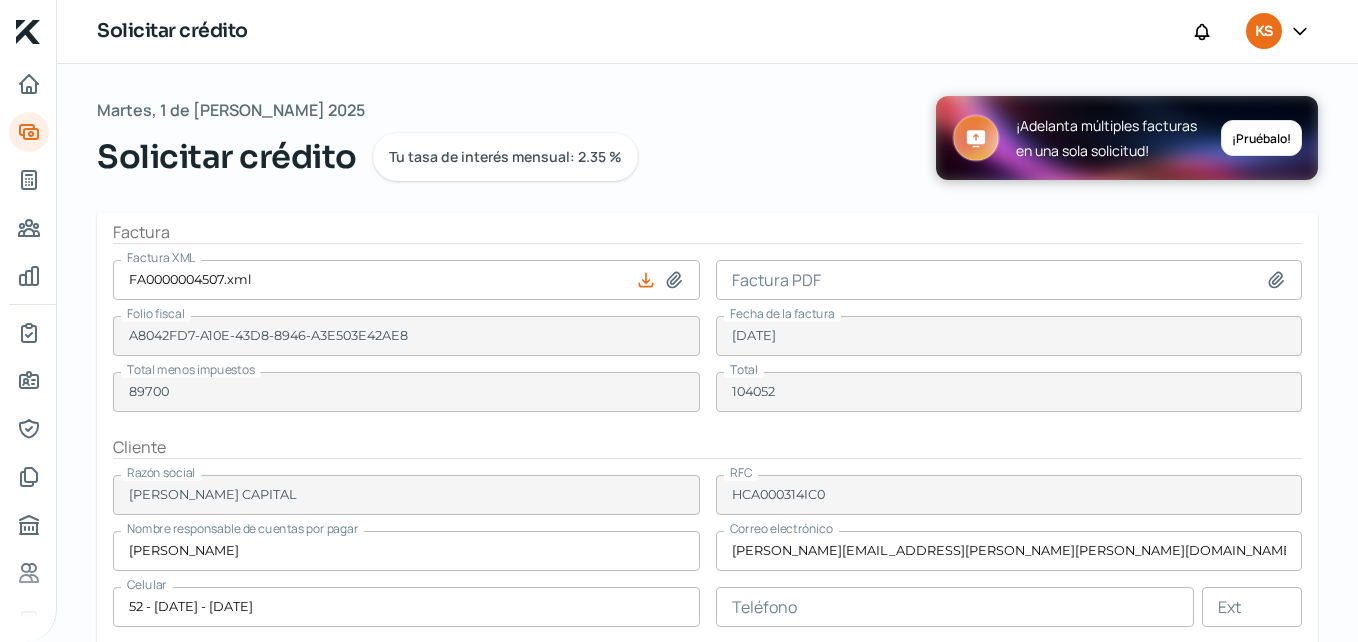 click 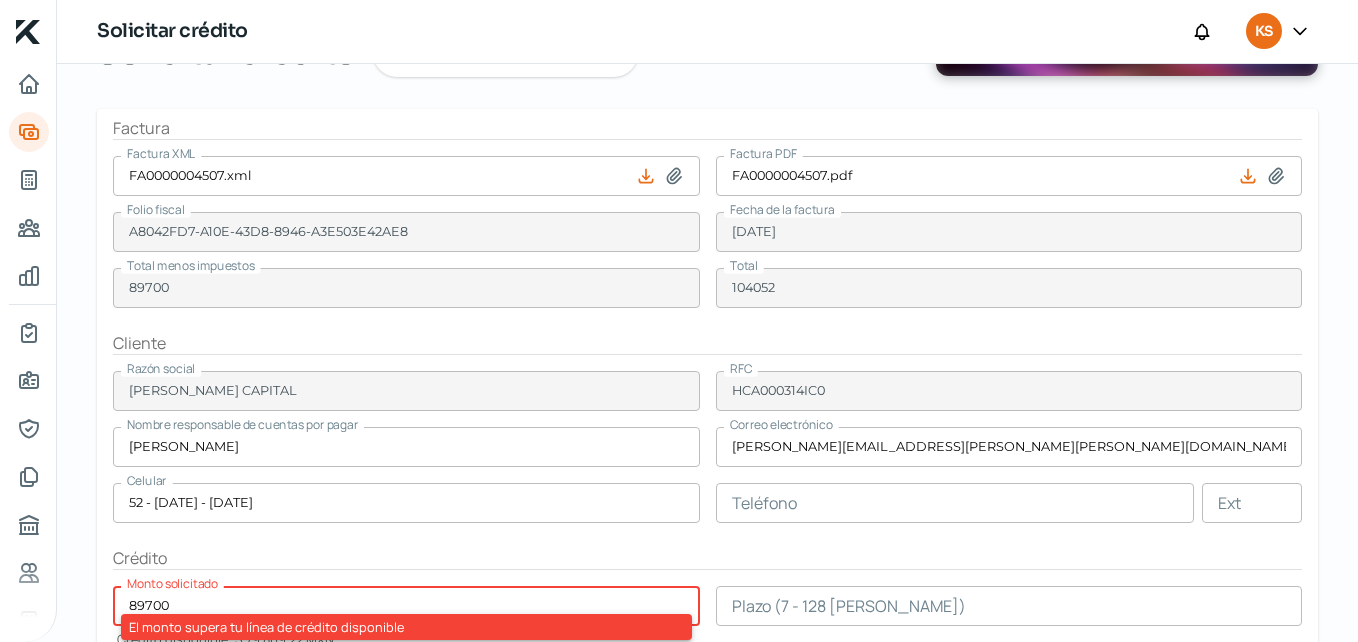 scroll, scrollTop: 400, scrollLeft: 0, axis: vertical 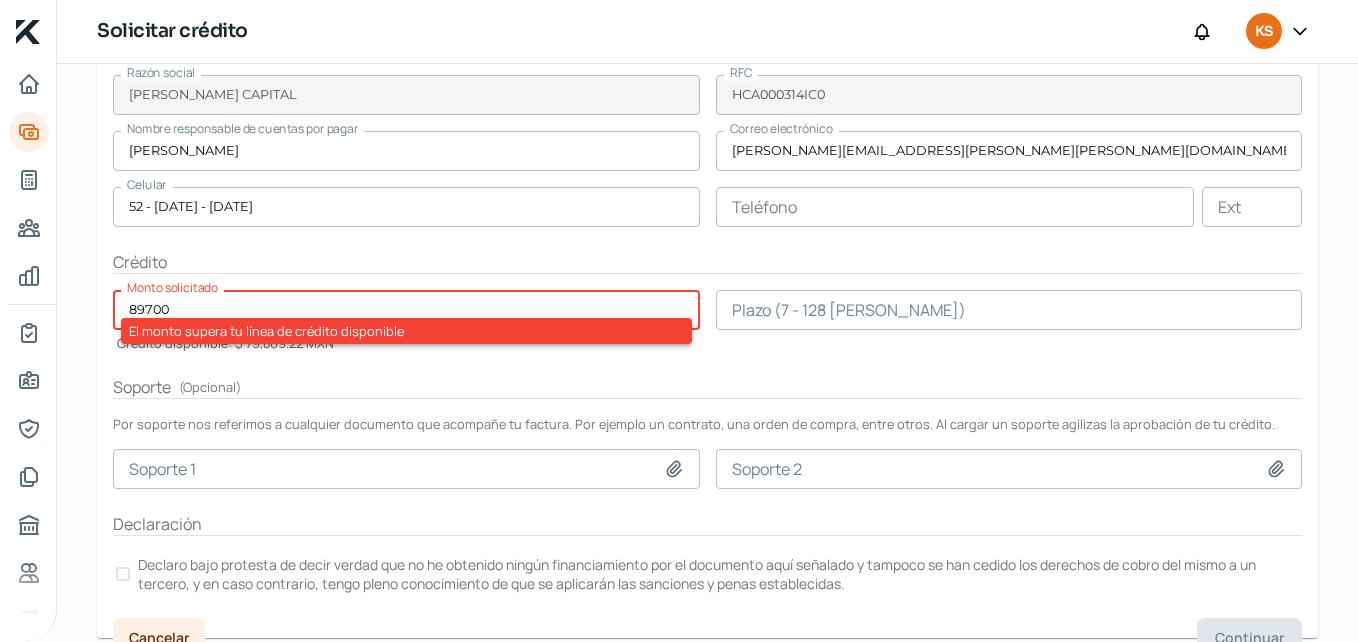 click at bounding box center (1009, 310) 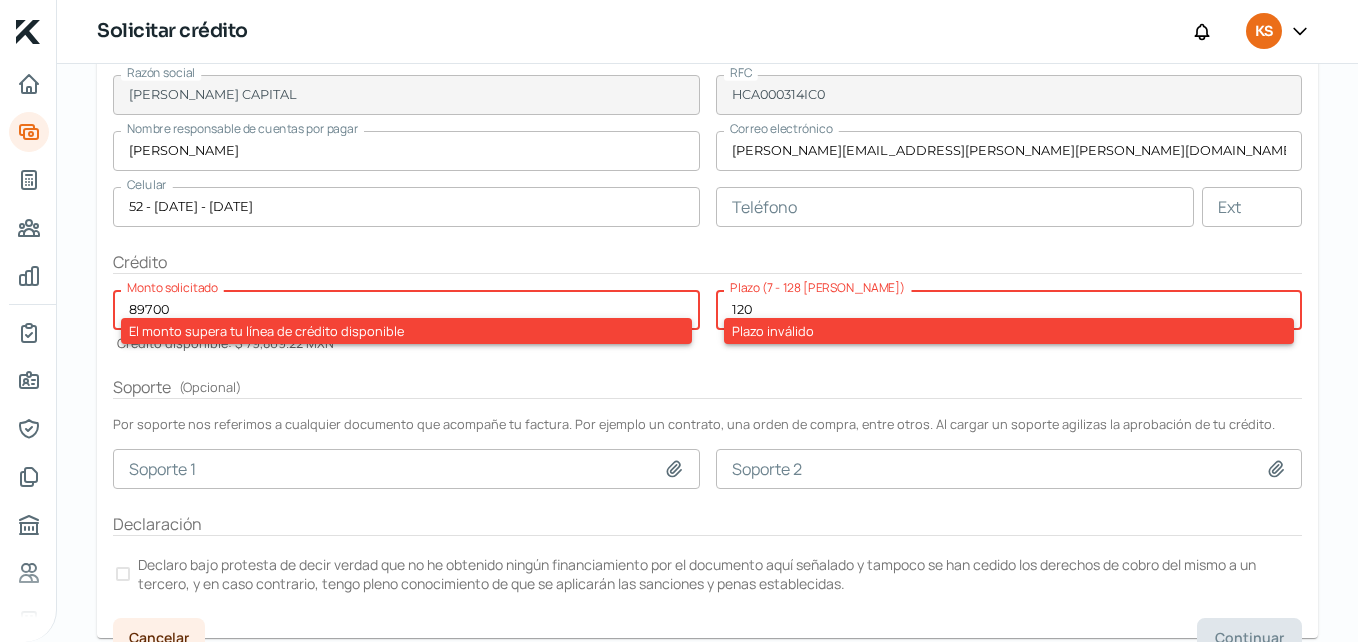 type on "120" 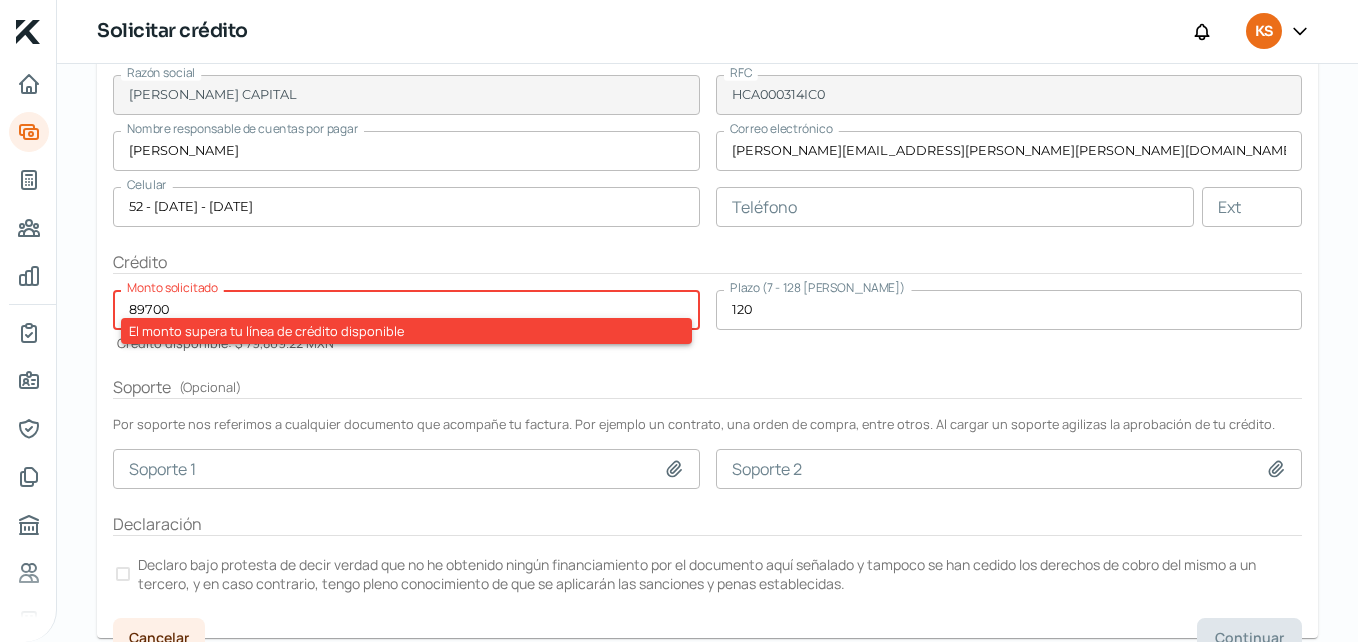 click on "89700" at bounding box center [406, 310] 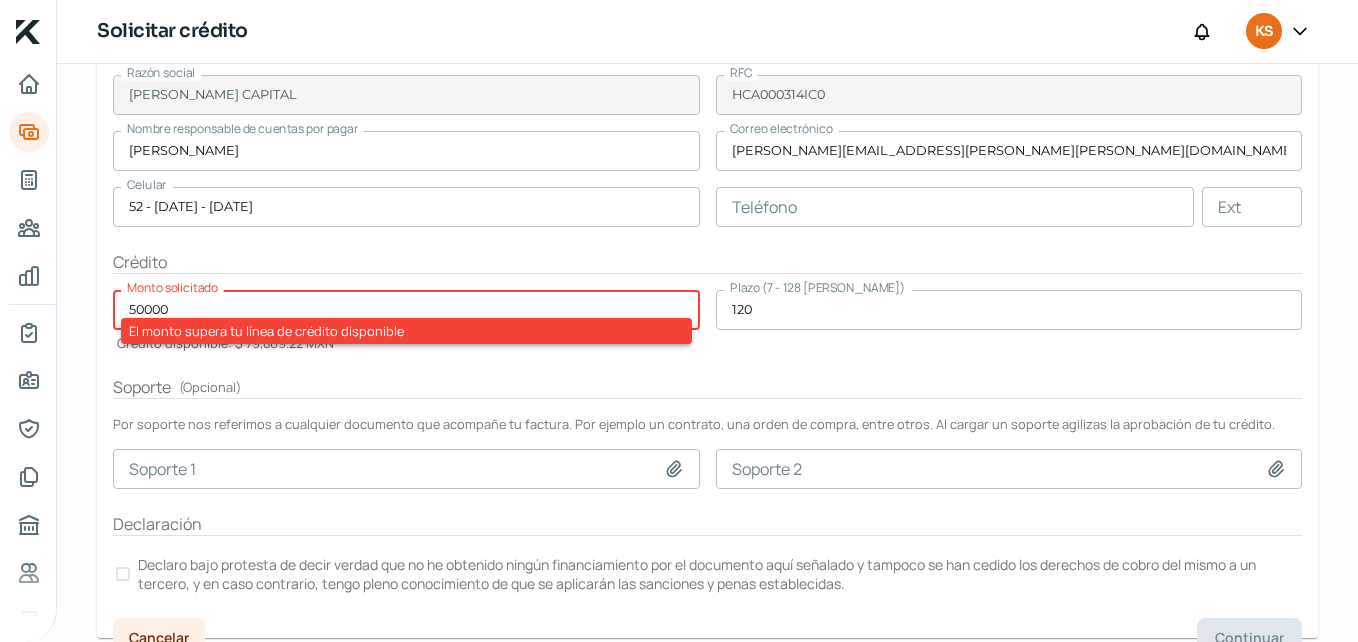 type on "50000" 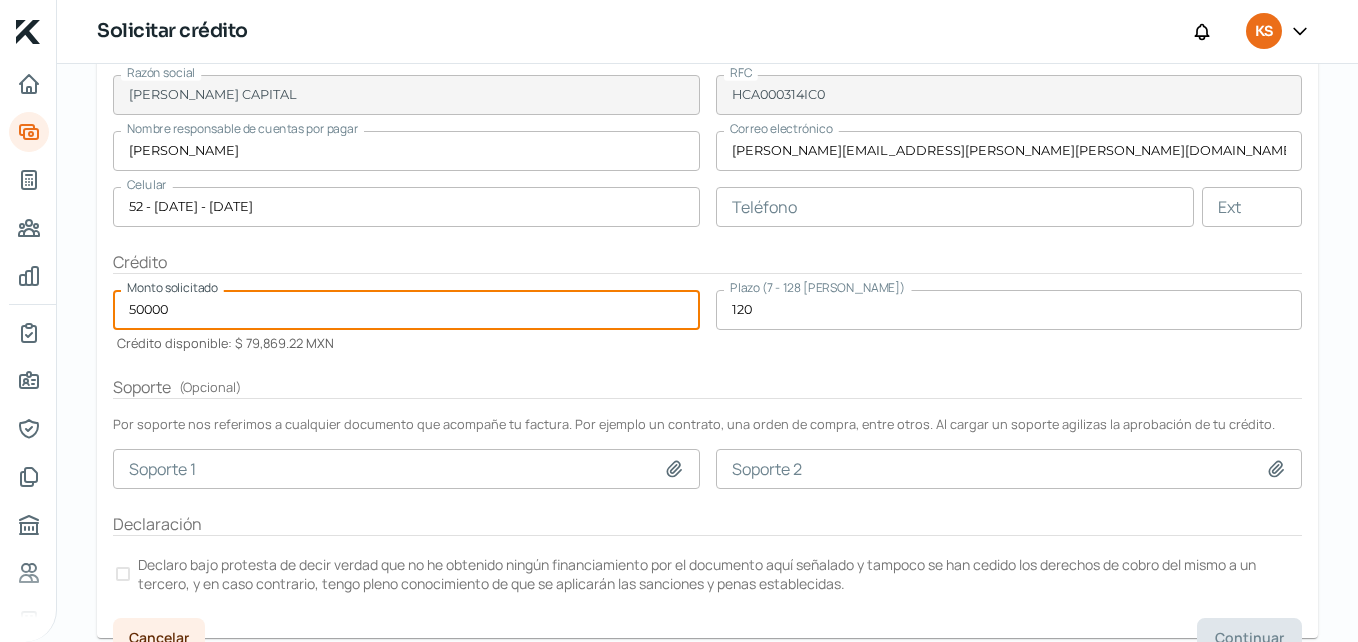 drag, startPoint x: 216, startPoint y: 314, endPoint x: 102, endPoint y: 330, distance: 115.11733 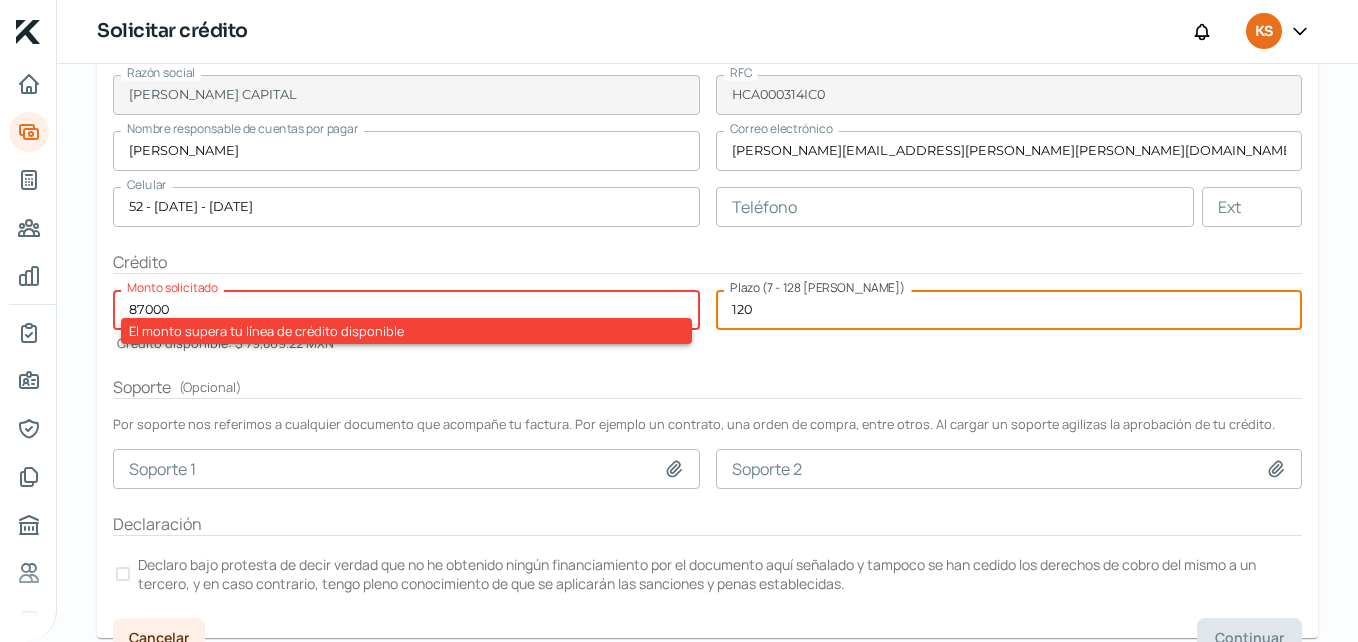click on "87000" at bounding box center (406, 310) 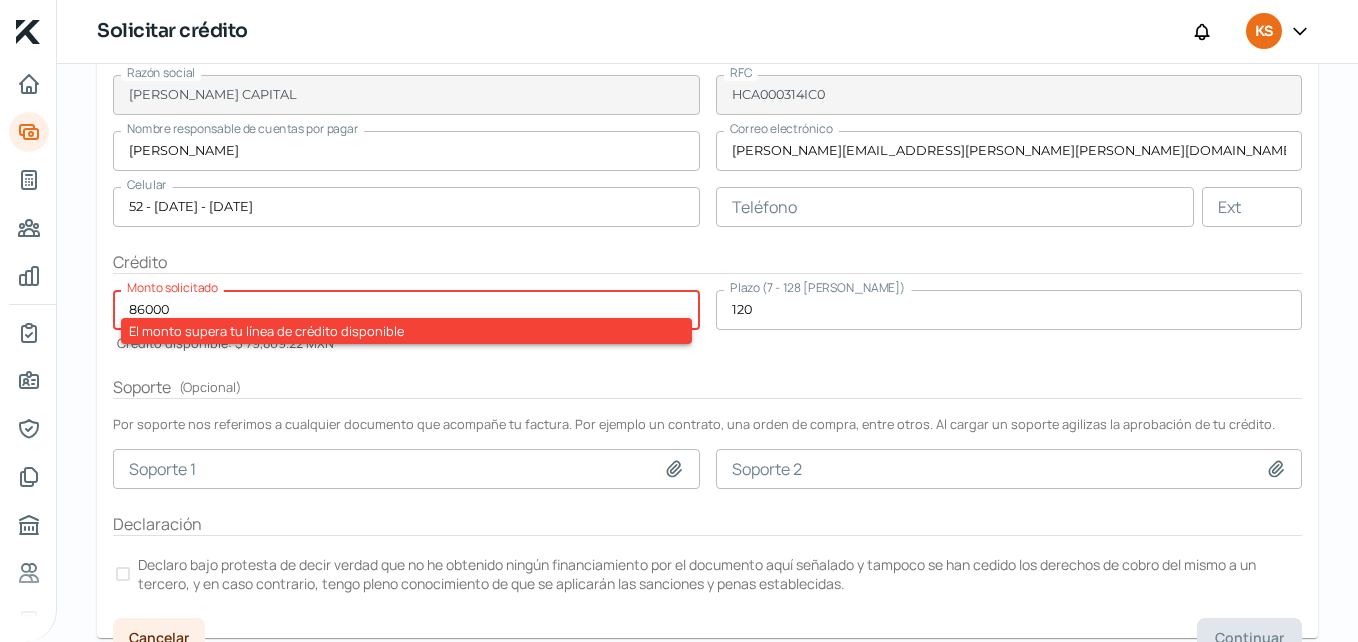 click on "86000" at bounding box center [406, 310] 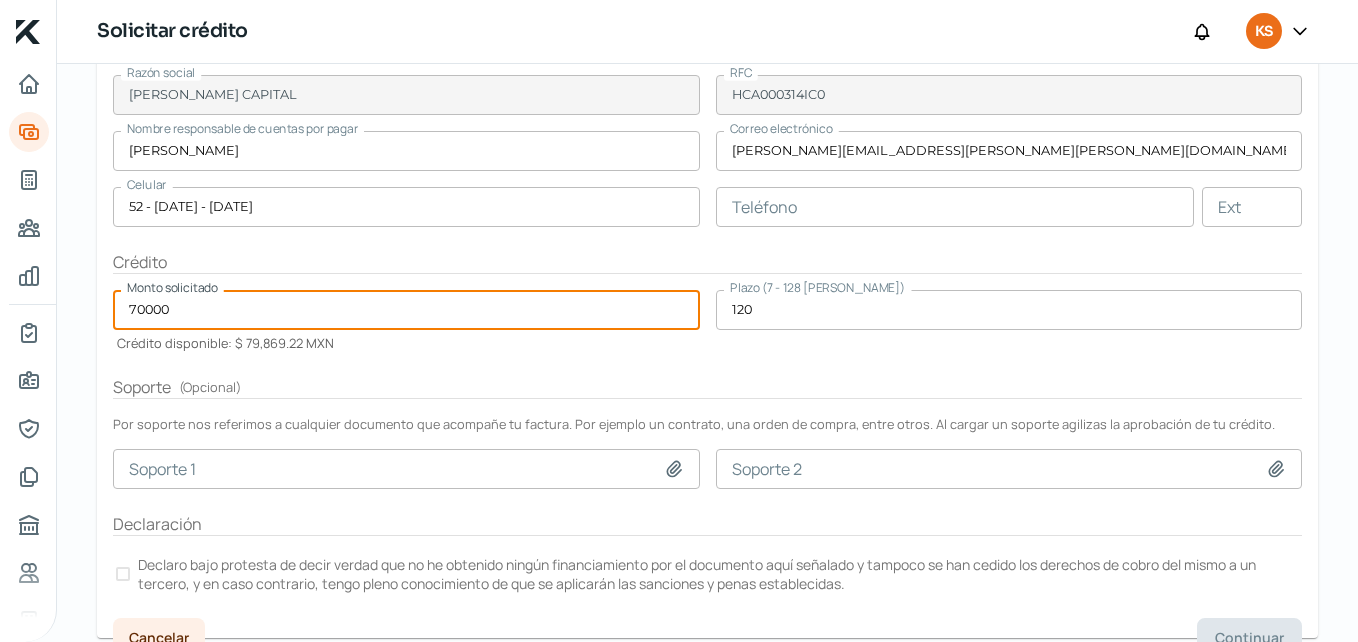 click on "70000" at bounding box center [406, 310] 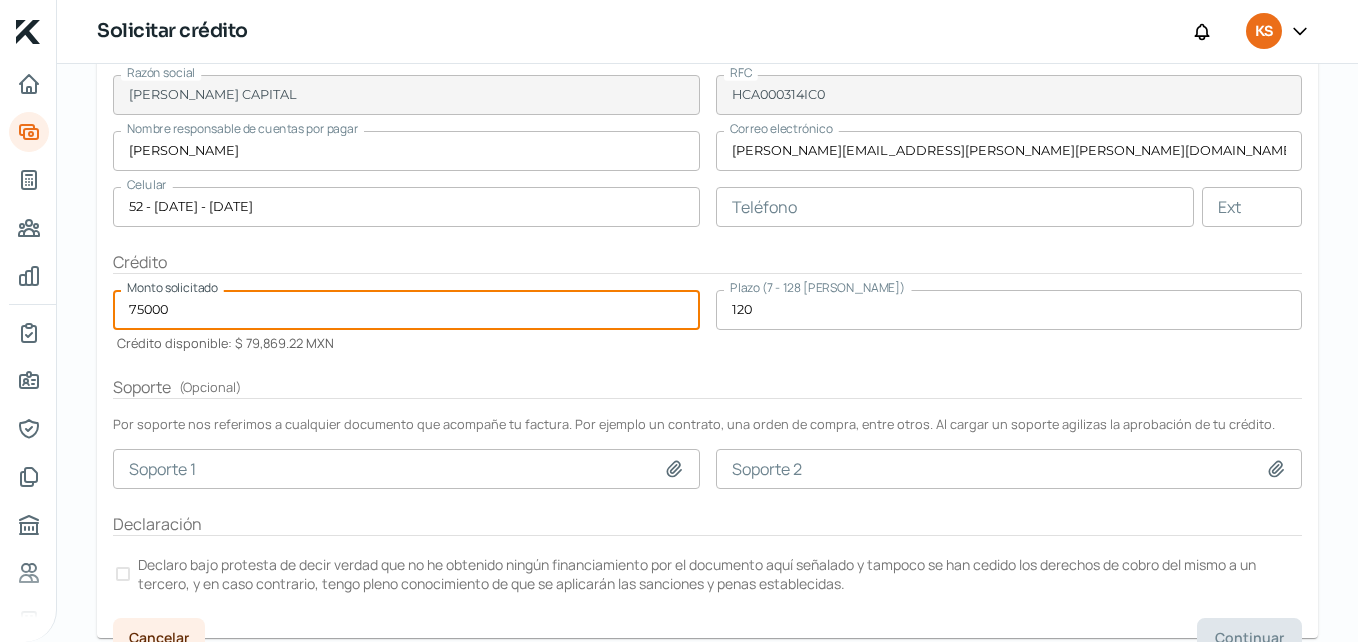 click on "75000" at bounding box center (406, 310) 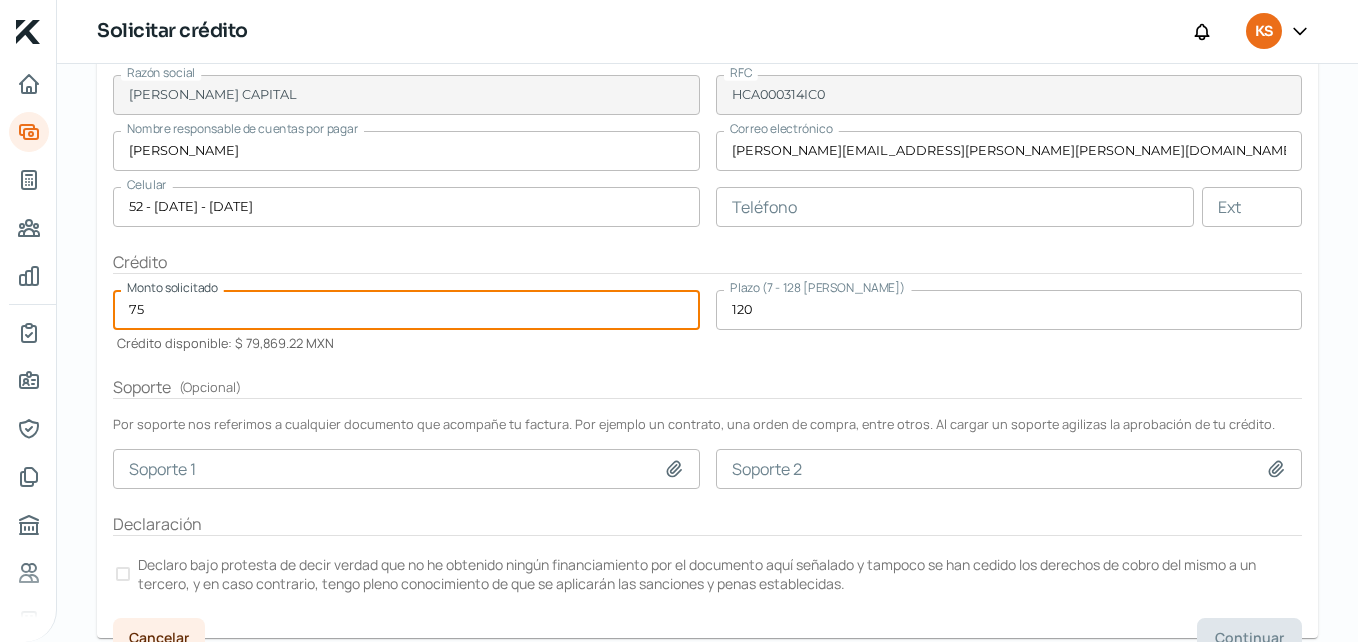 type on "7" 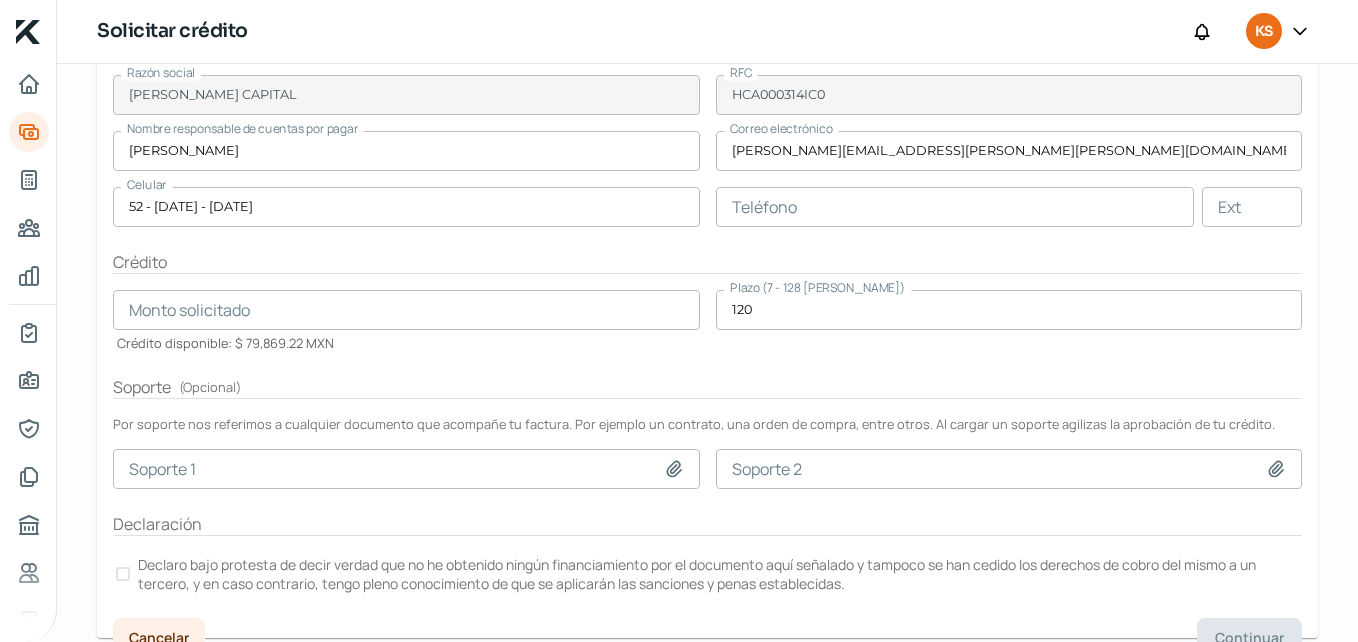 click at bounding box center (406, 310) 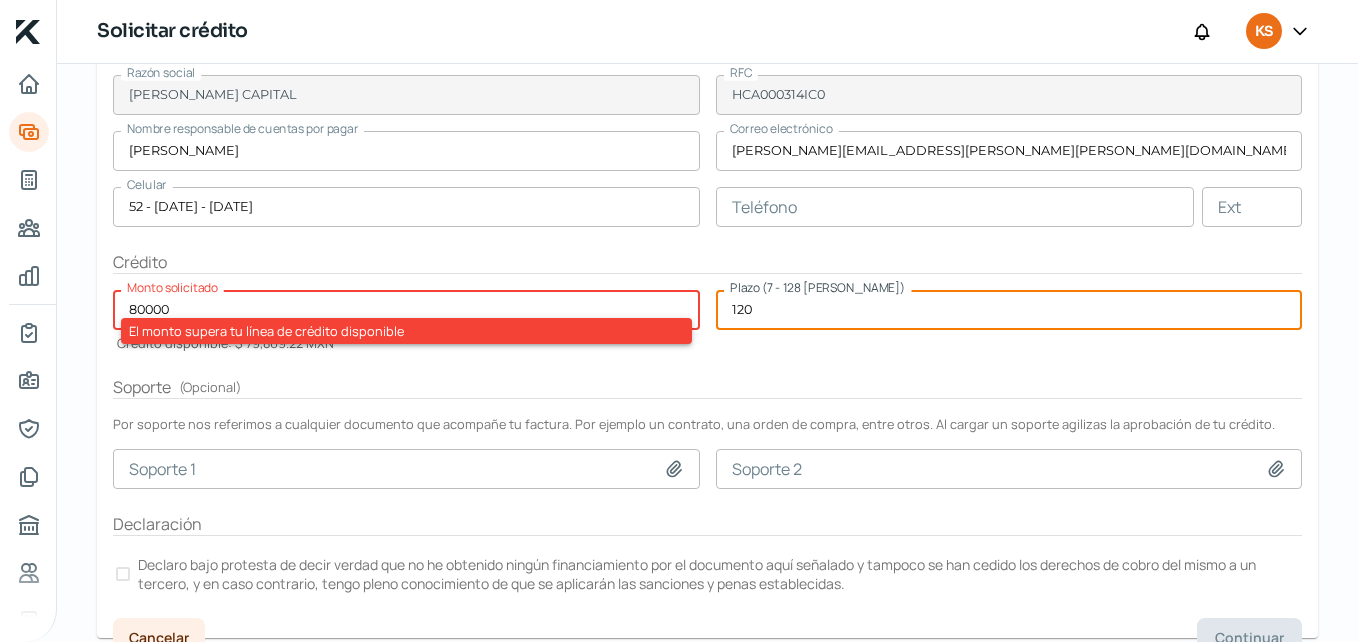click on "80000" at bounding box center (406, 310) 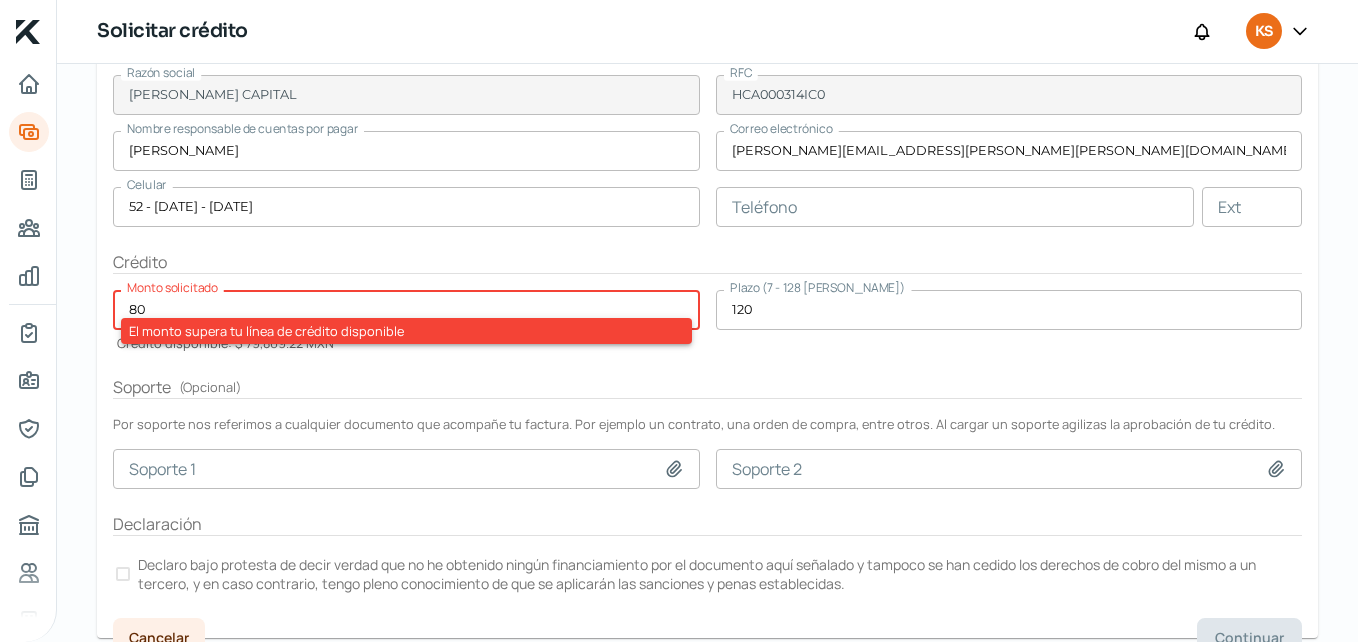 type on "8" 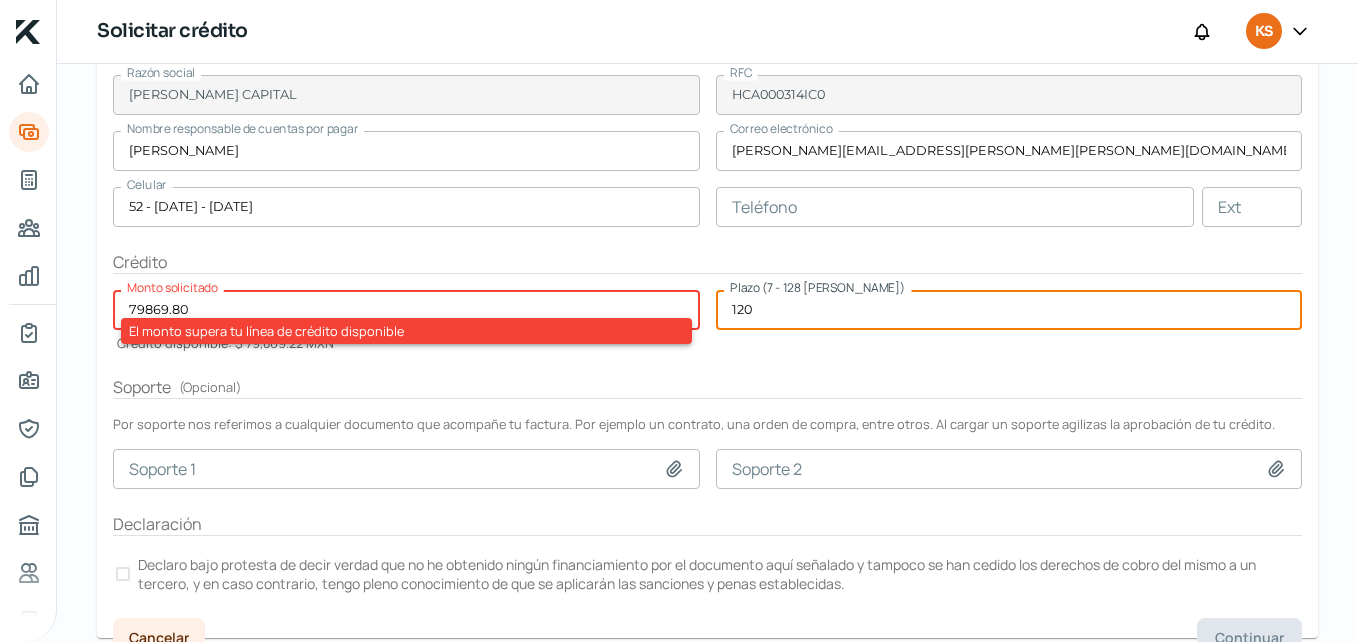 click on "79869.80" at bounding box center [406, 310] 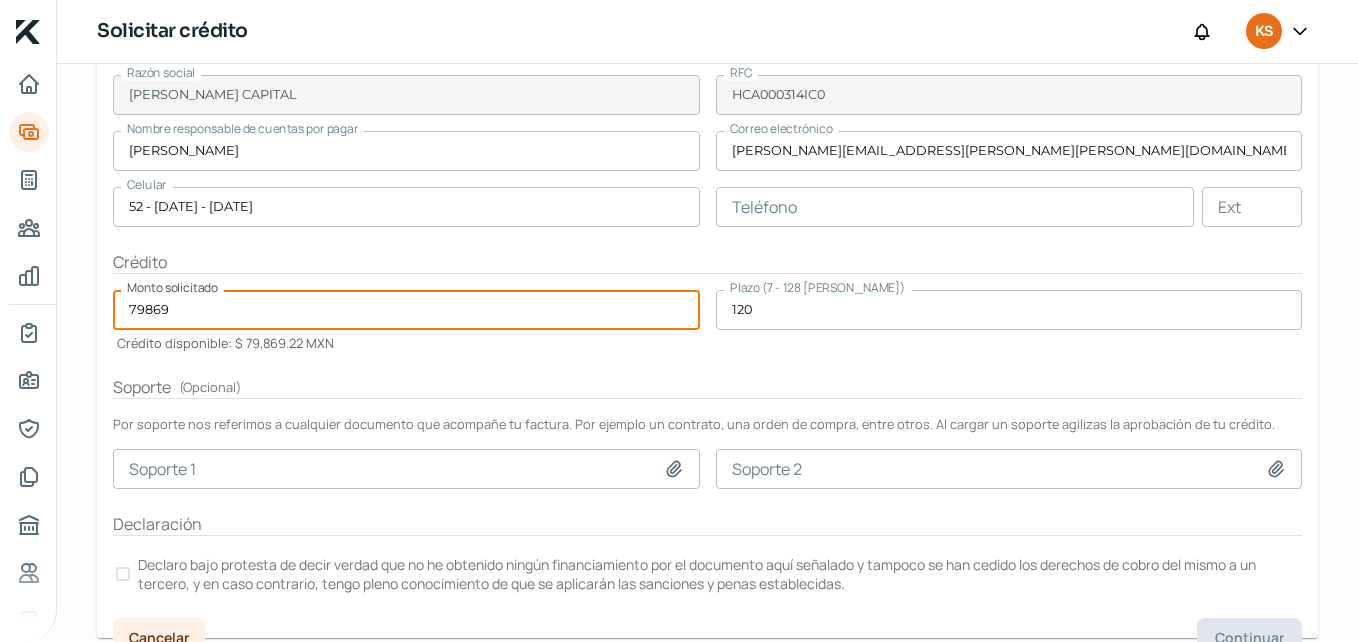type on "79869" 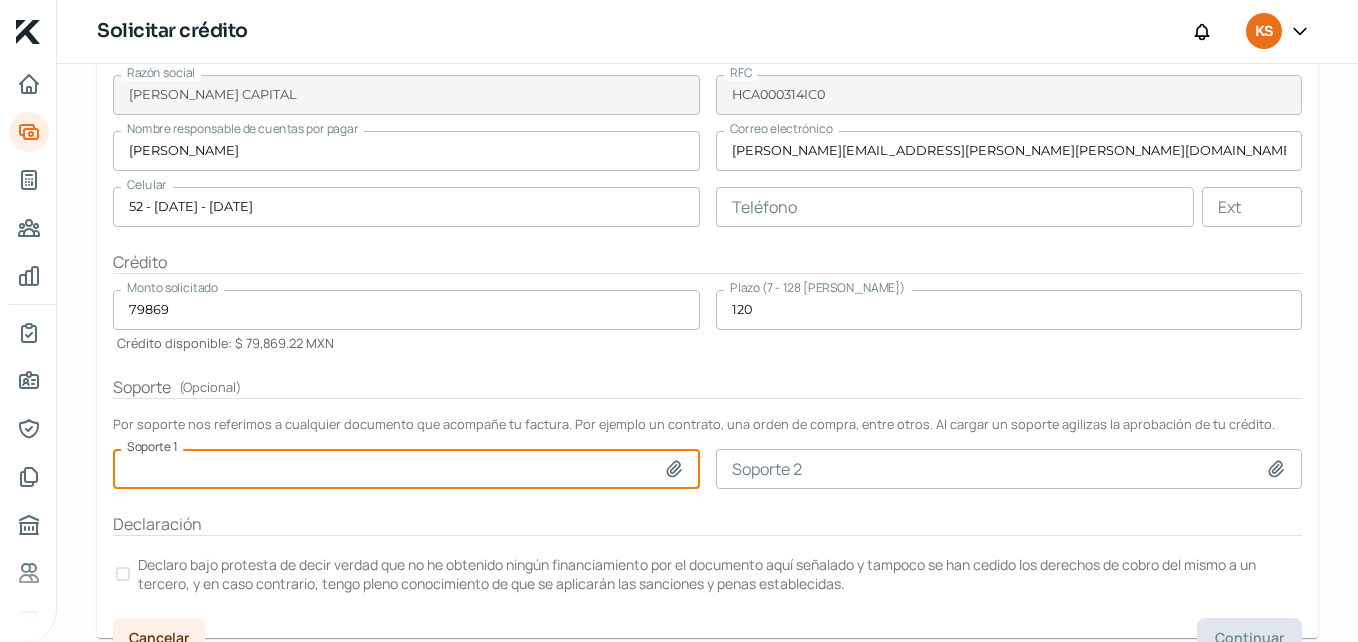 scroll, scrollTop: 476, scrollLeft: 0, axis: vertical 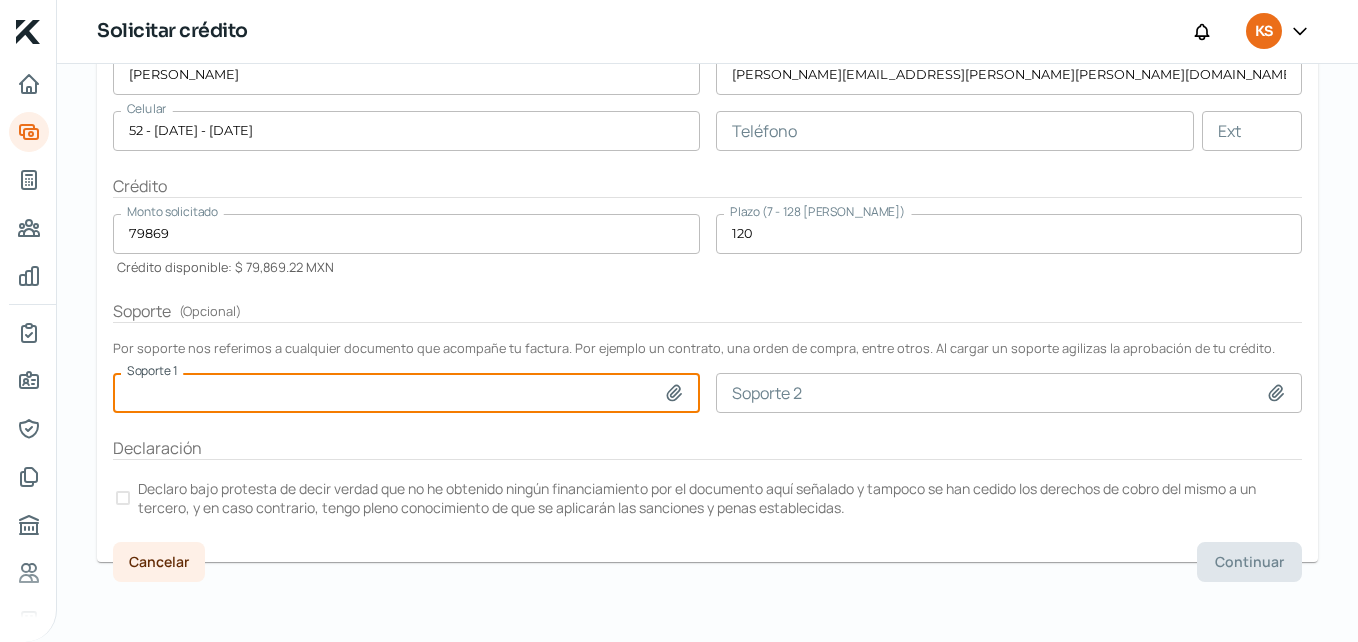 click 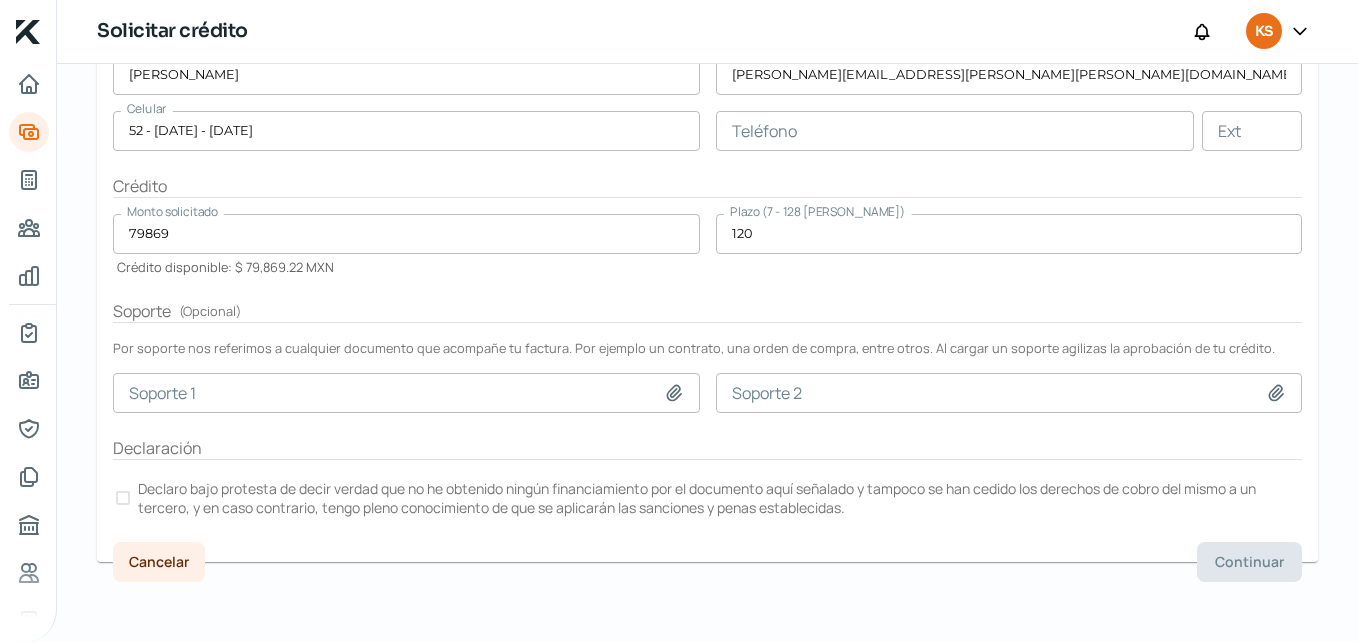 type on "C:\fakepath\ZAR 4578208137 = KS Creative and Quality Sa De Cv.PDF" 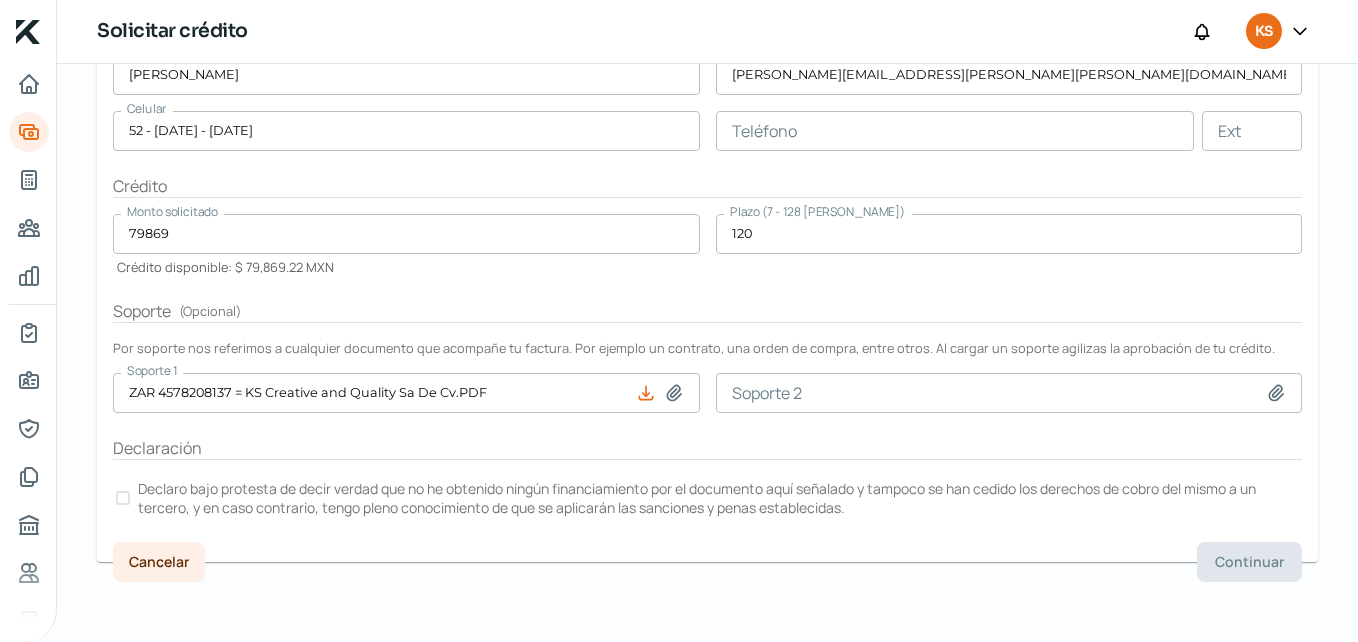 click 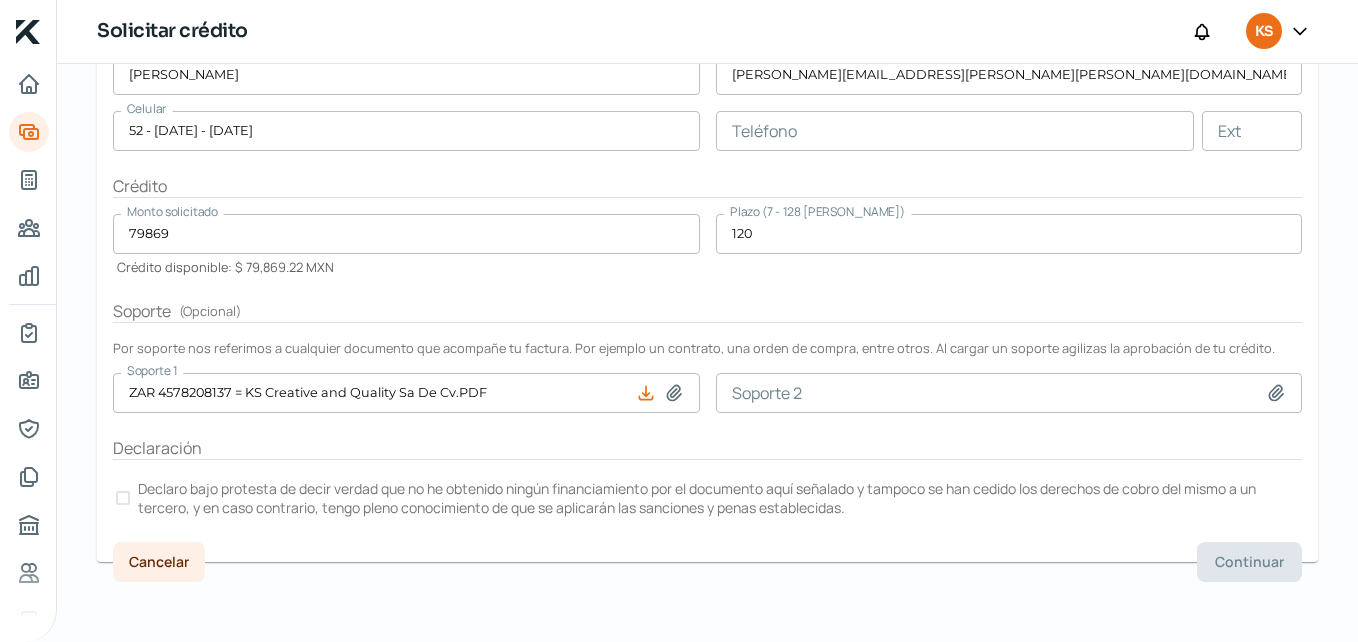 click 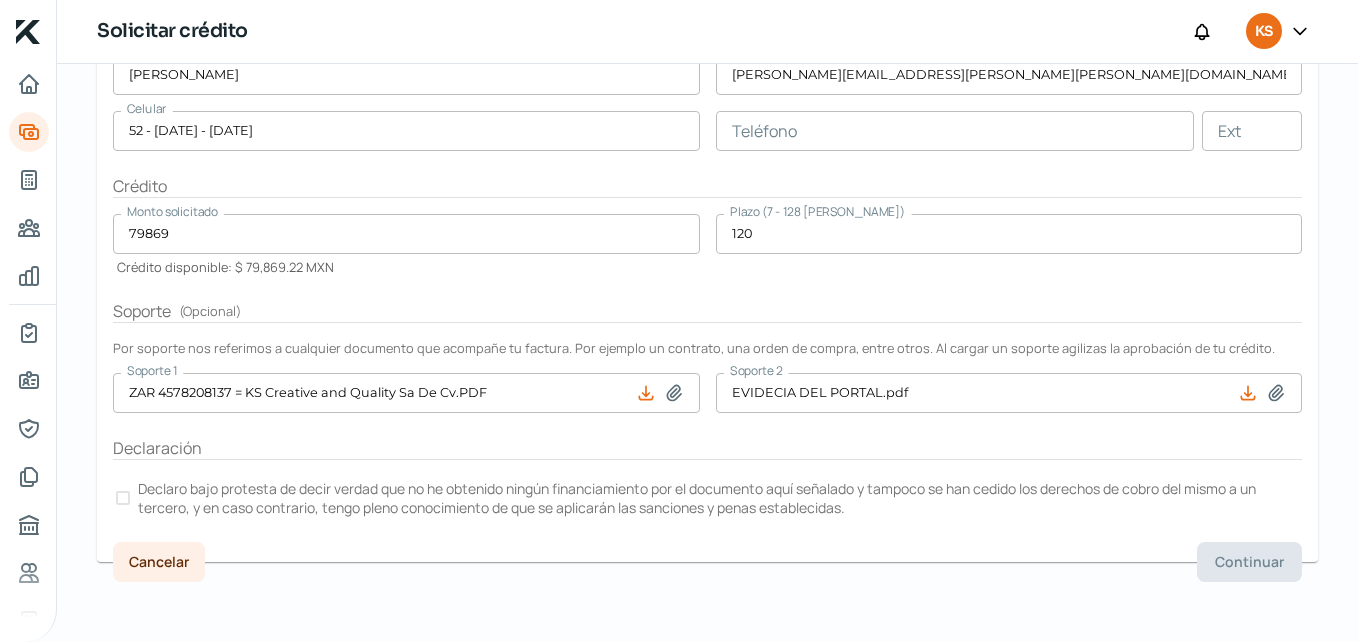 click at bounding box center (123, 498) 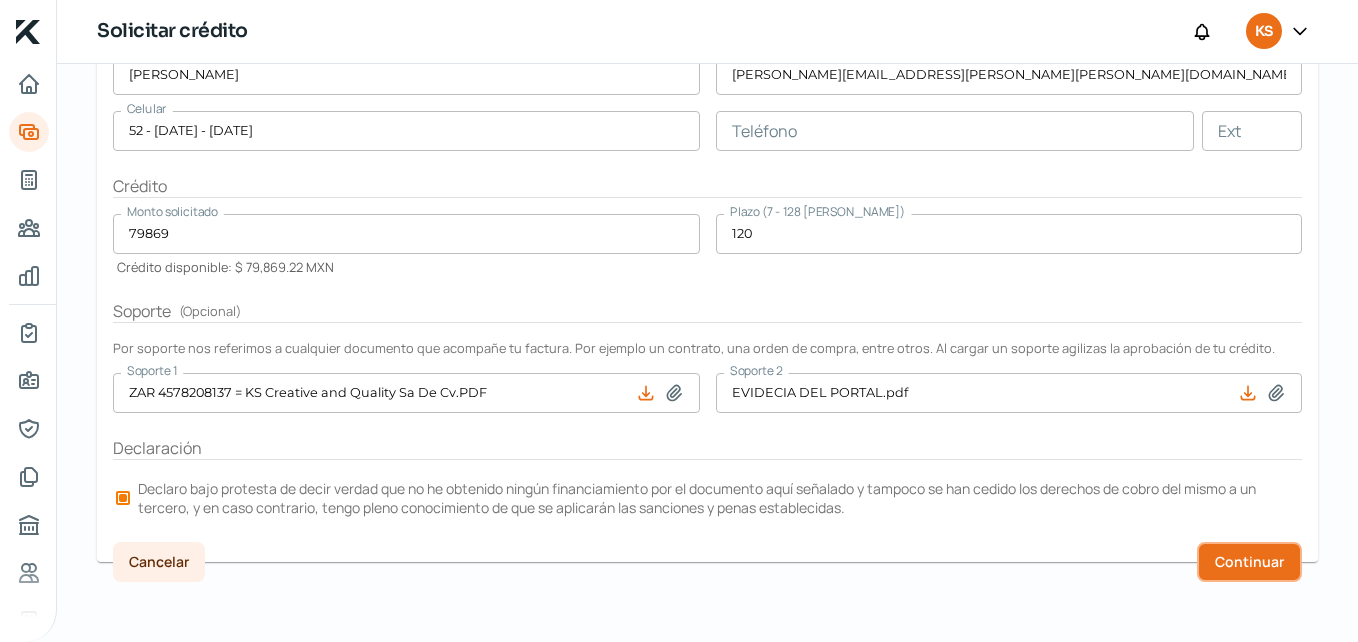 click on "Continuar" at bounding box center [1249, 562] 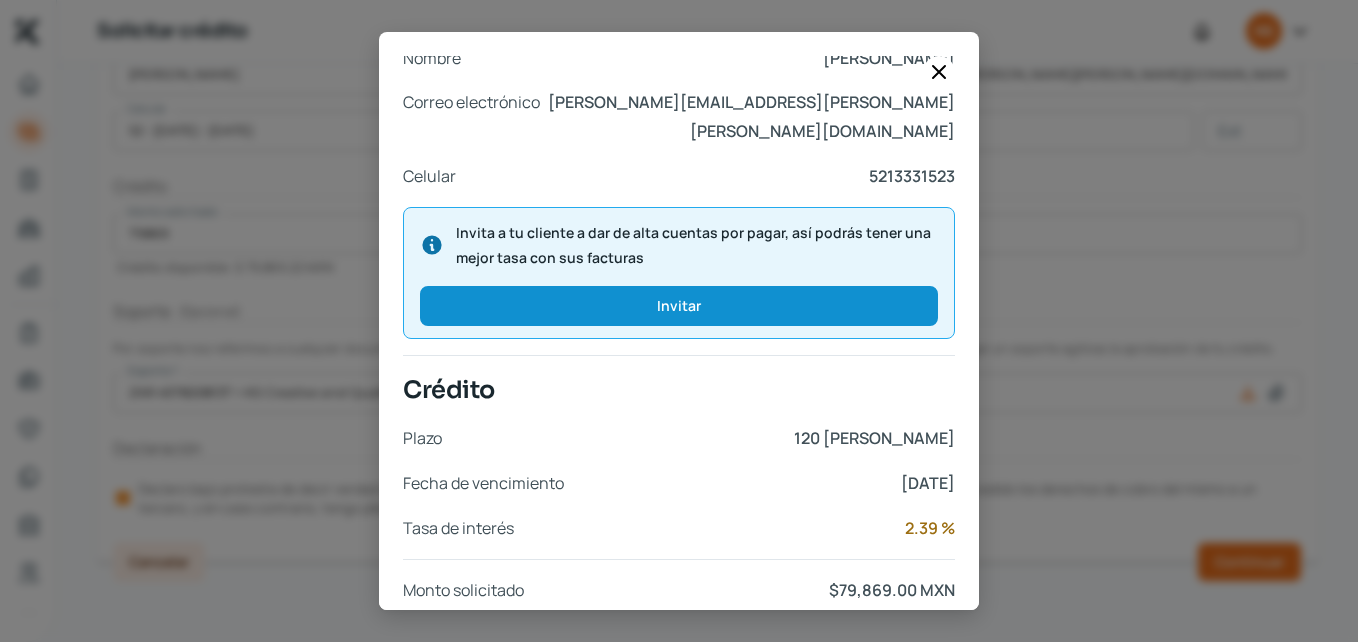 scroll, scrollTop: 901, scrollLeft: 0, axis: vertical 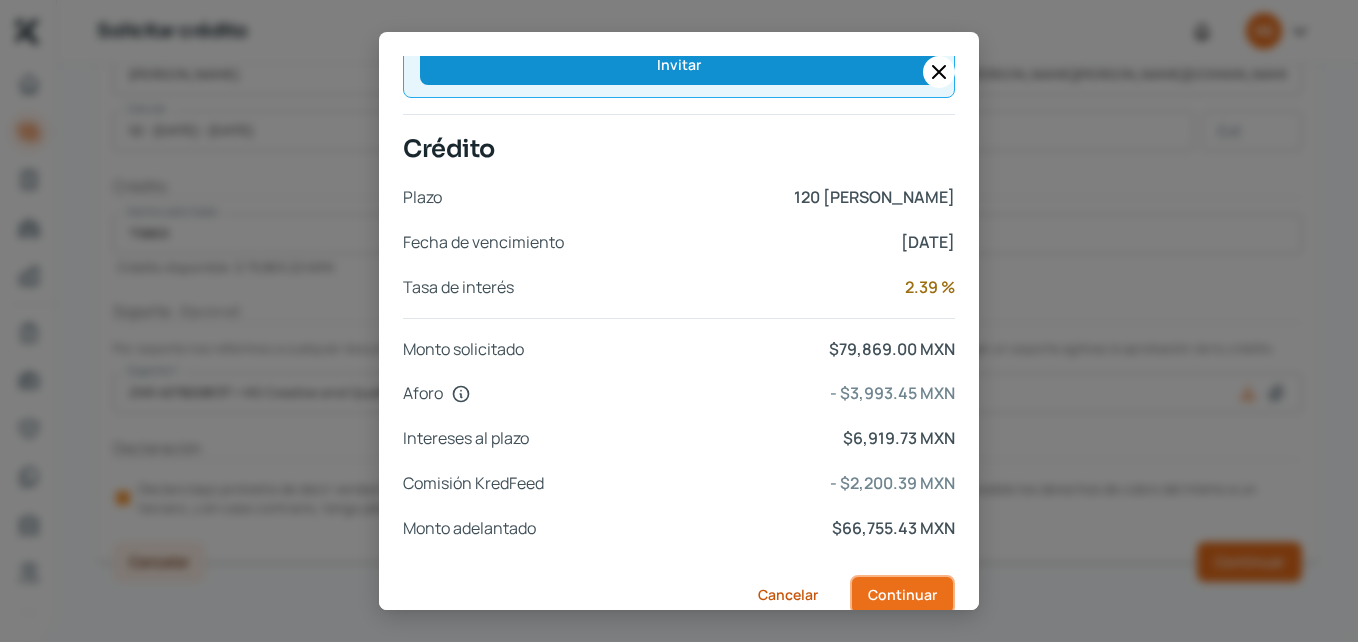 click on "Continuar" at bounding box center [902, 595] 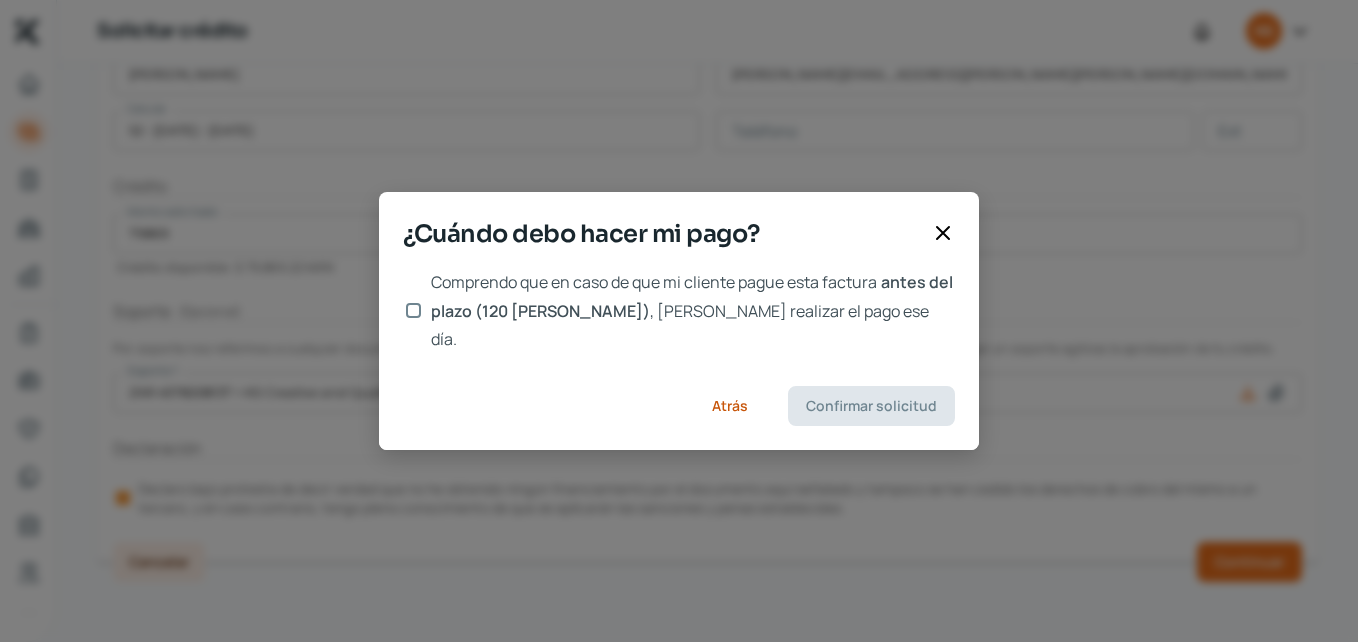scroll, scrollTop: 0, scrollLeft: 0, axis: both 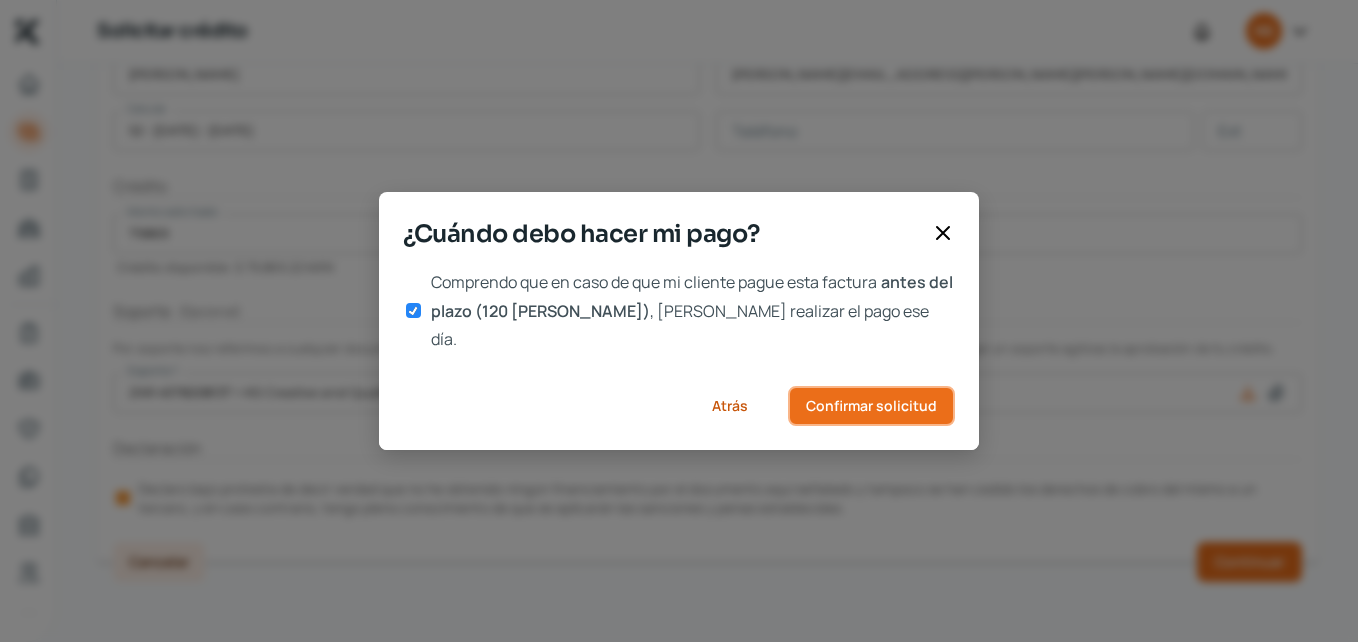 click on "Confirmar solicitud" at bounding box center [871, 406] 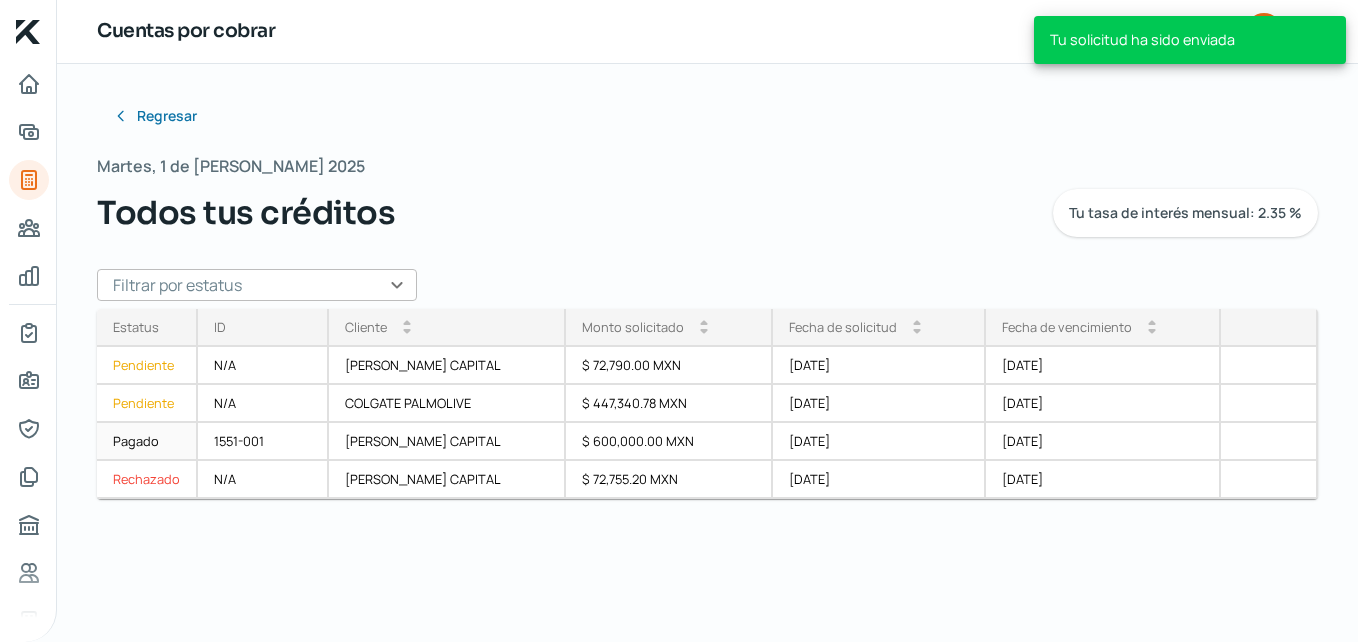 scroll, scrollTop: 0, scrollLeft: 0, axis: both 